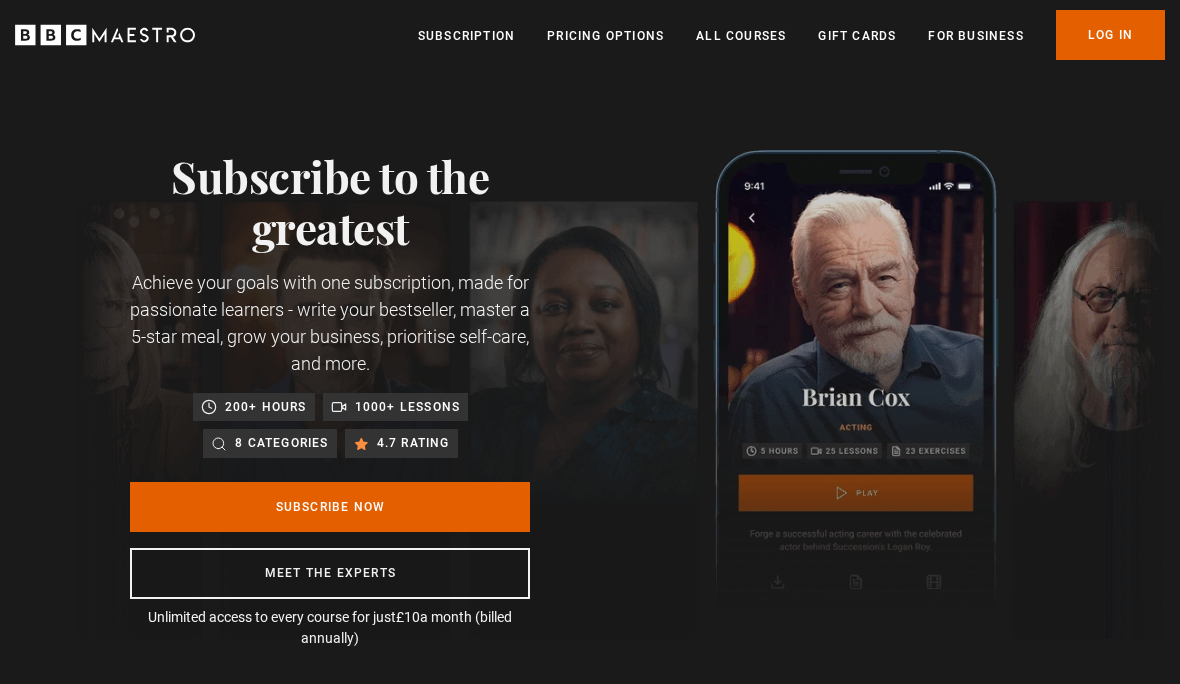 scroll, scrollTop: 137, scrollLeft: 0, axis: vertical 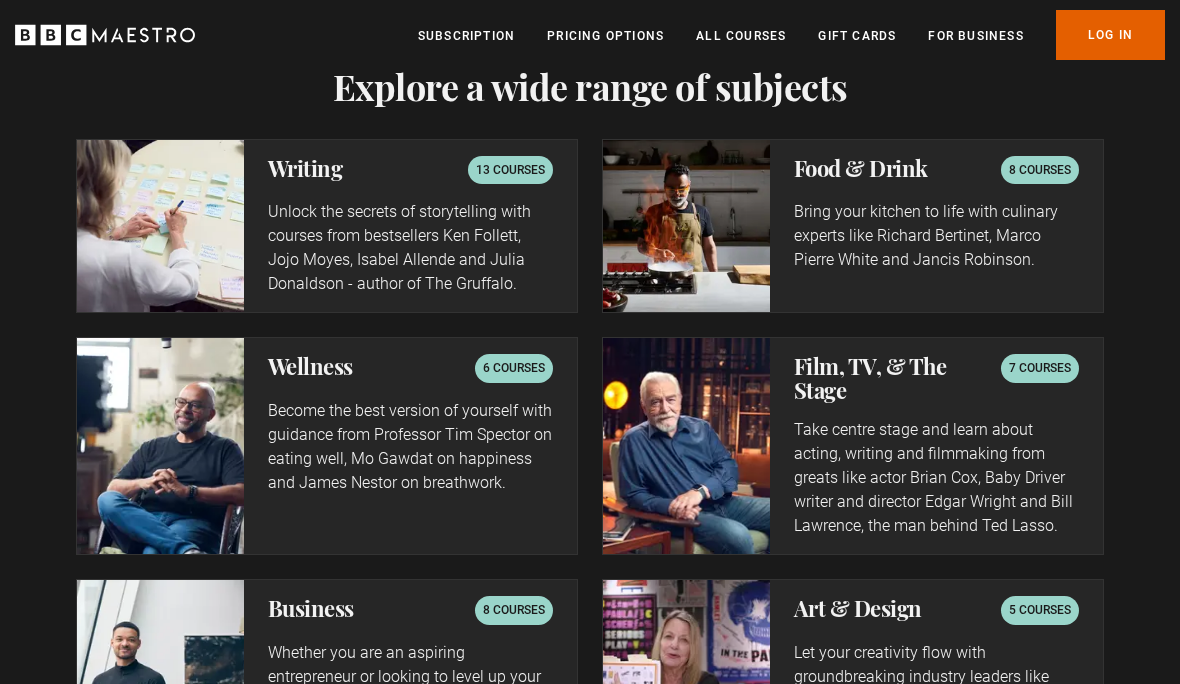 click on "Become the best version of yourself with guidance from Professor Tim Spector on eating well, Mo Gawdat on happiness and James Nestor on breathwork." at bounding box center [410, 448] 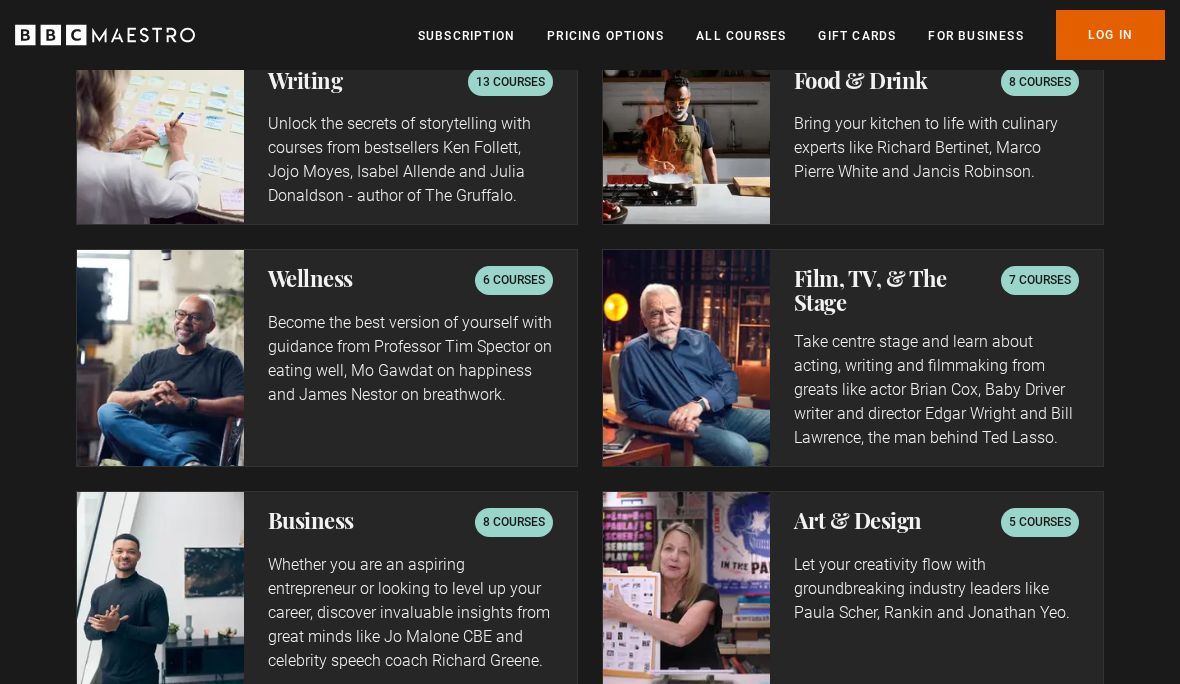 scroll, scrollTop: 4132, scrollLeft: 0, axis: vertical 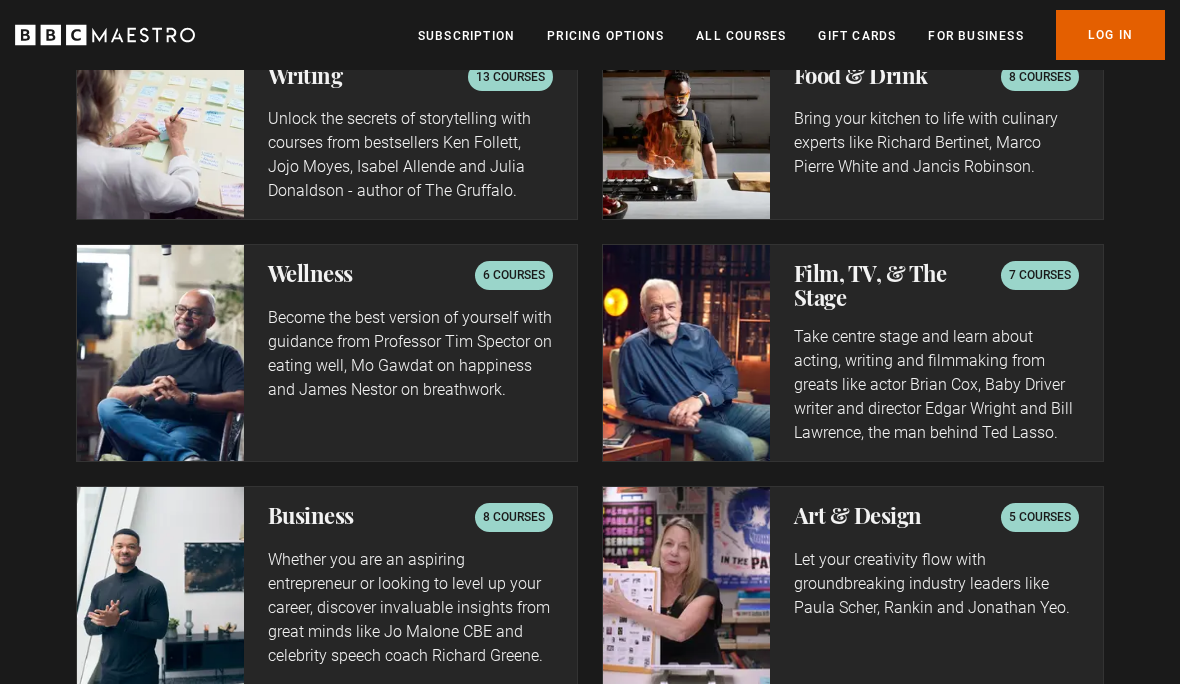 click on "5
courses" at bounding box center [1040, 518] 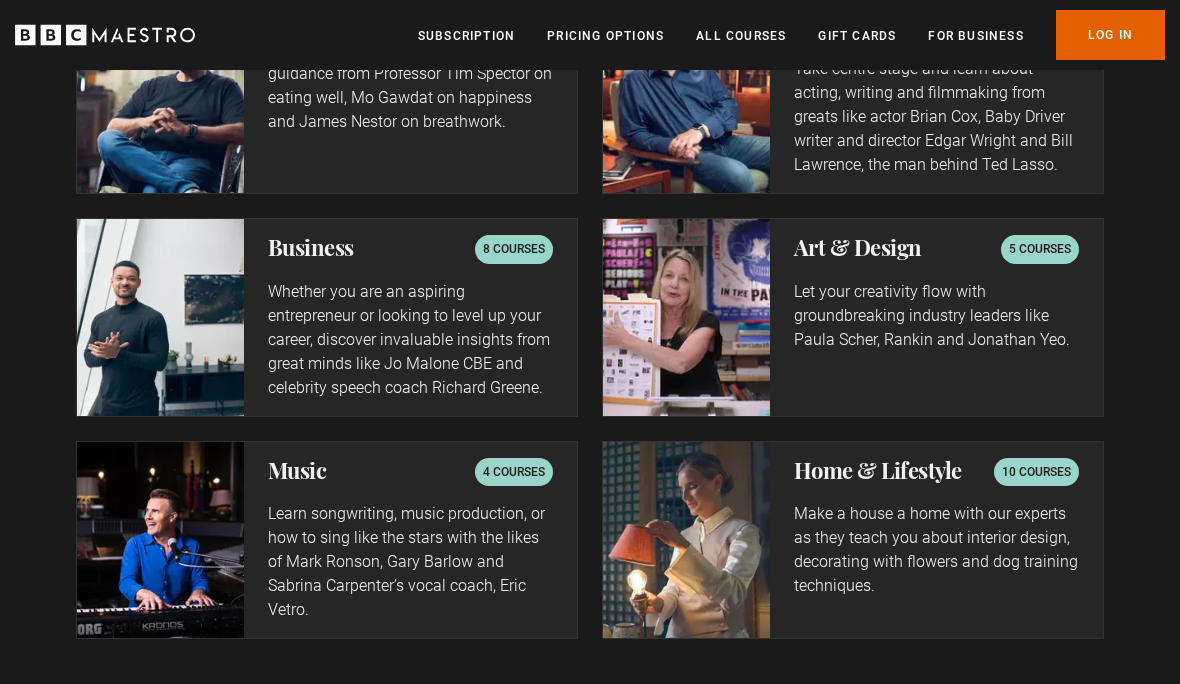 scroll, scrollTop: 4401, scrollLeft: 0, axis: vertical 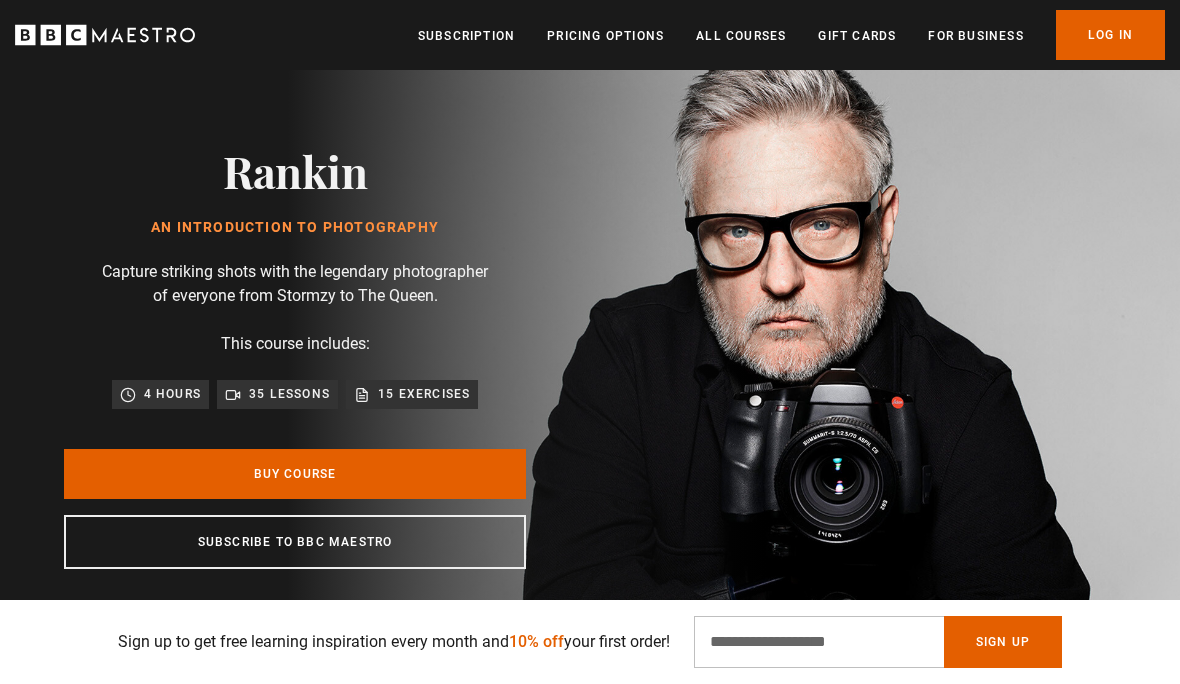 click on "Log In" at bounding box center (1110, 35) 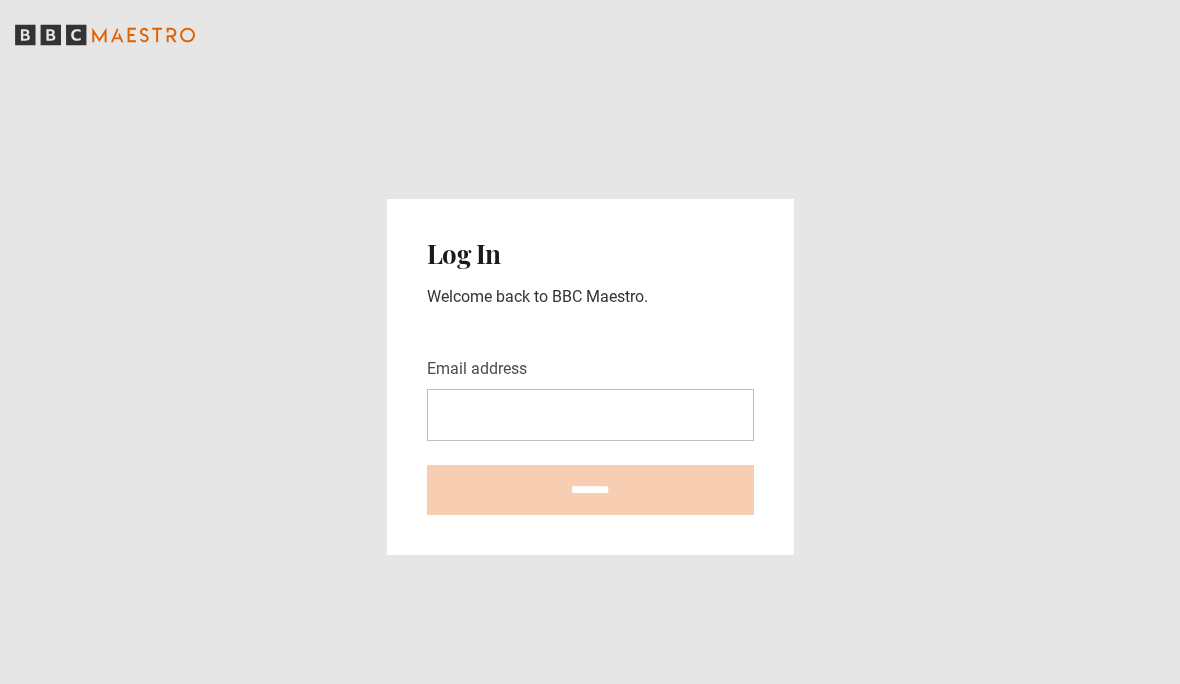 scroll, scrollTop: 0, scrollLeft: 0, axis: both 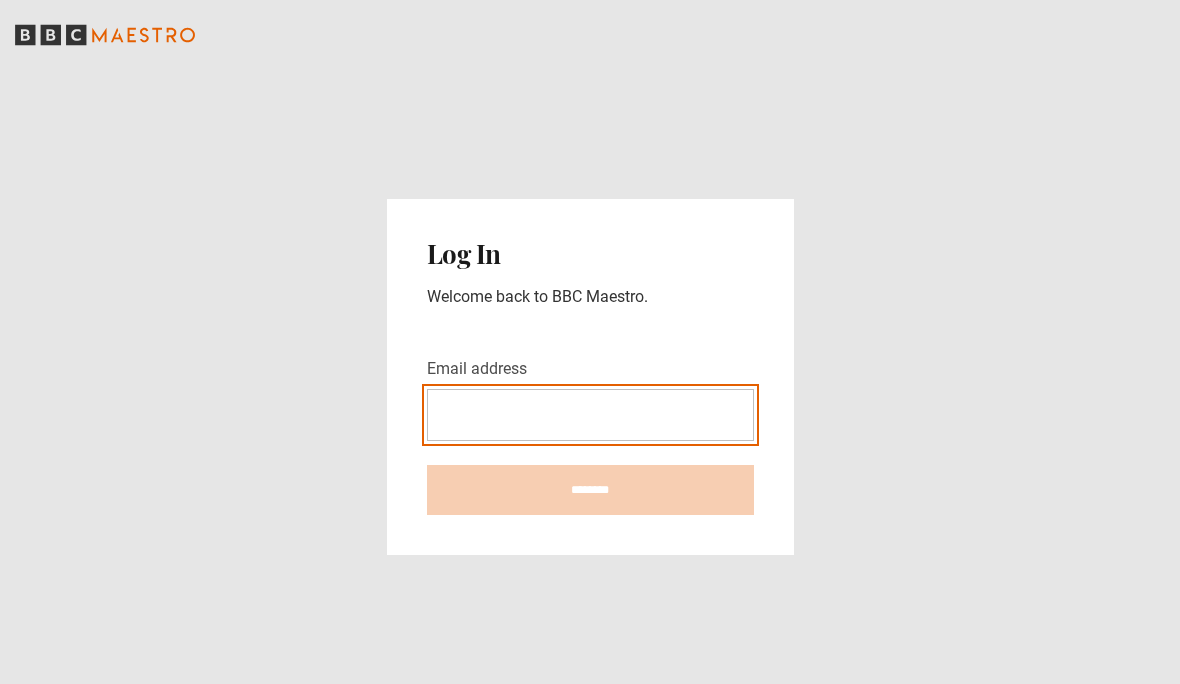 type on "**********" 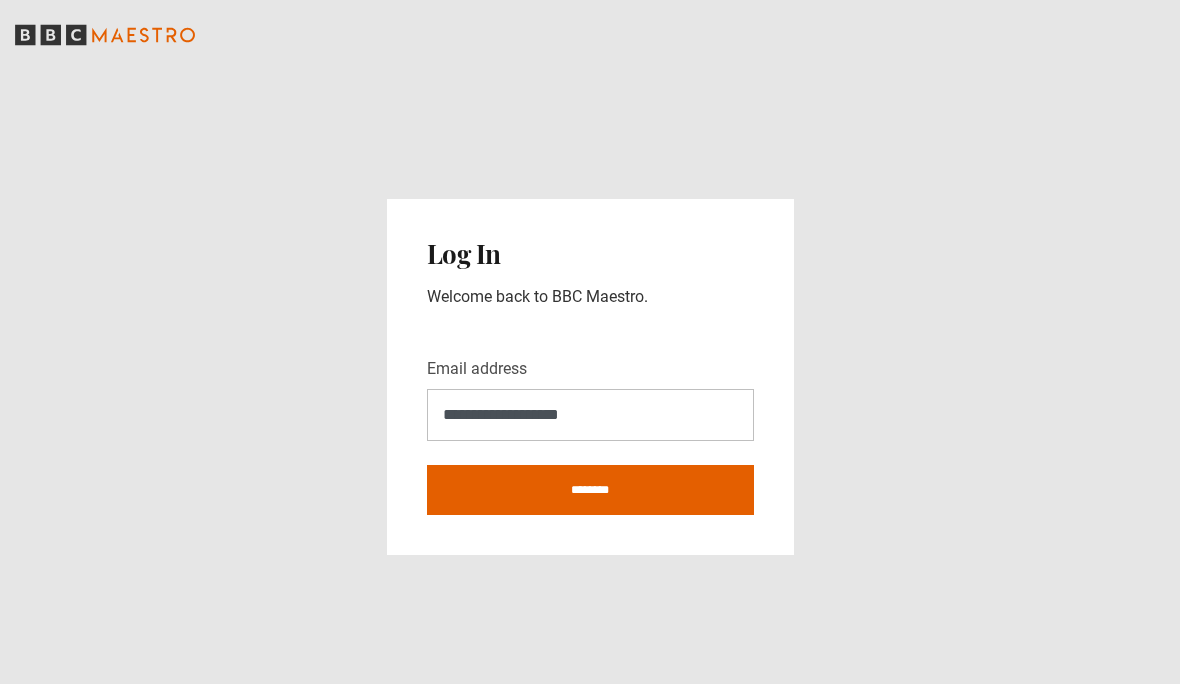 click on "********" at bounding box center [590, 490] 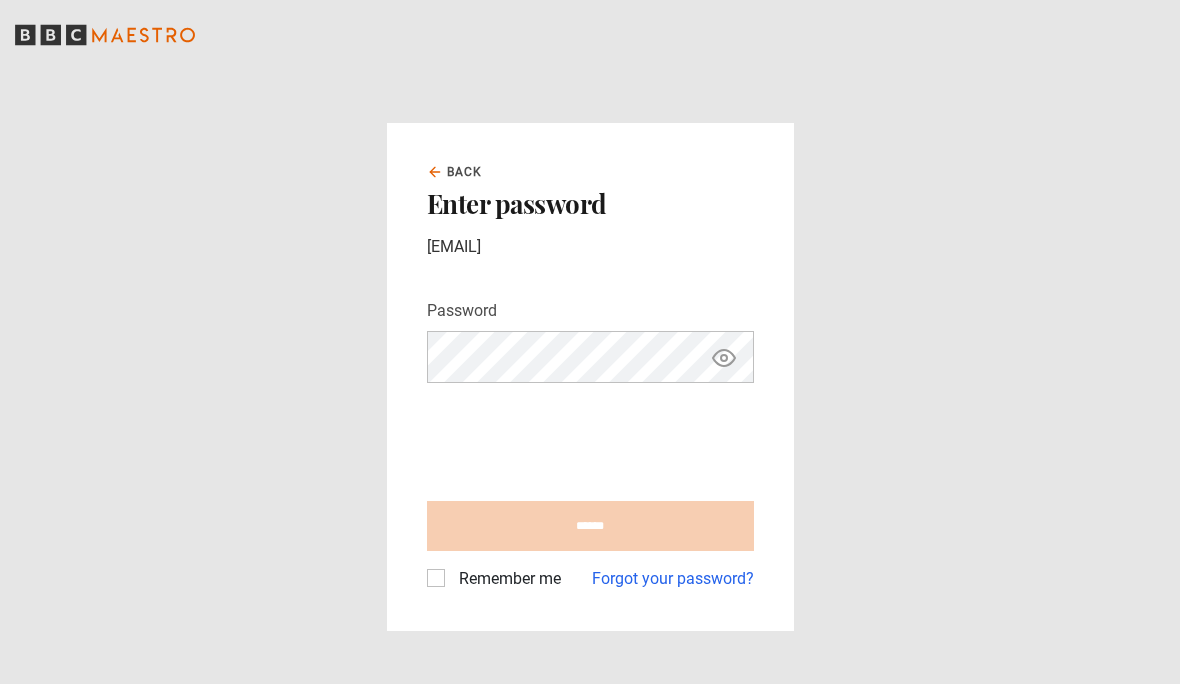 scroll, scrollTop: 0, scrollLeft: 0, axis: both 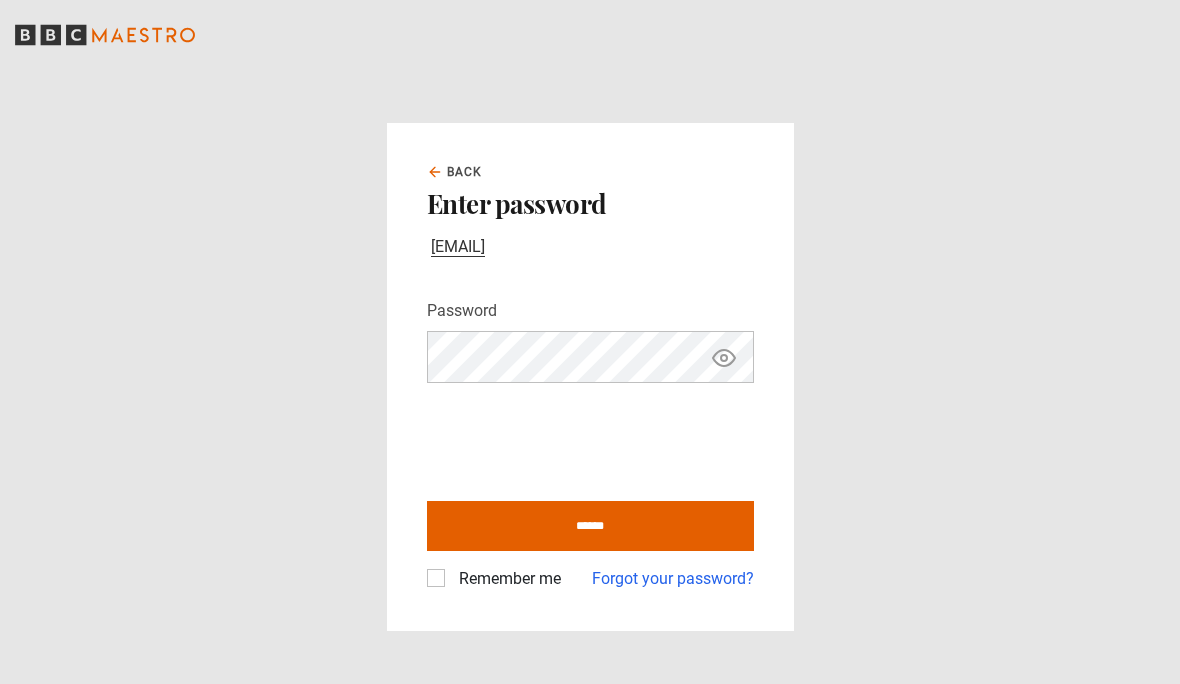 click on "******" at bounding box center (590, 526) 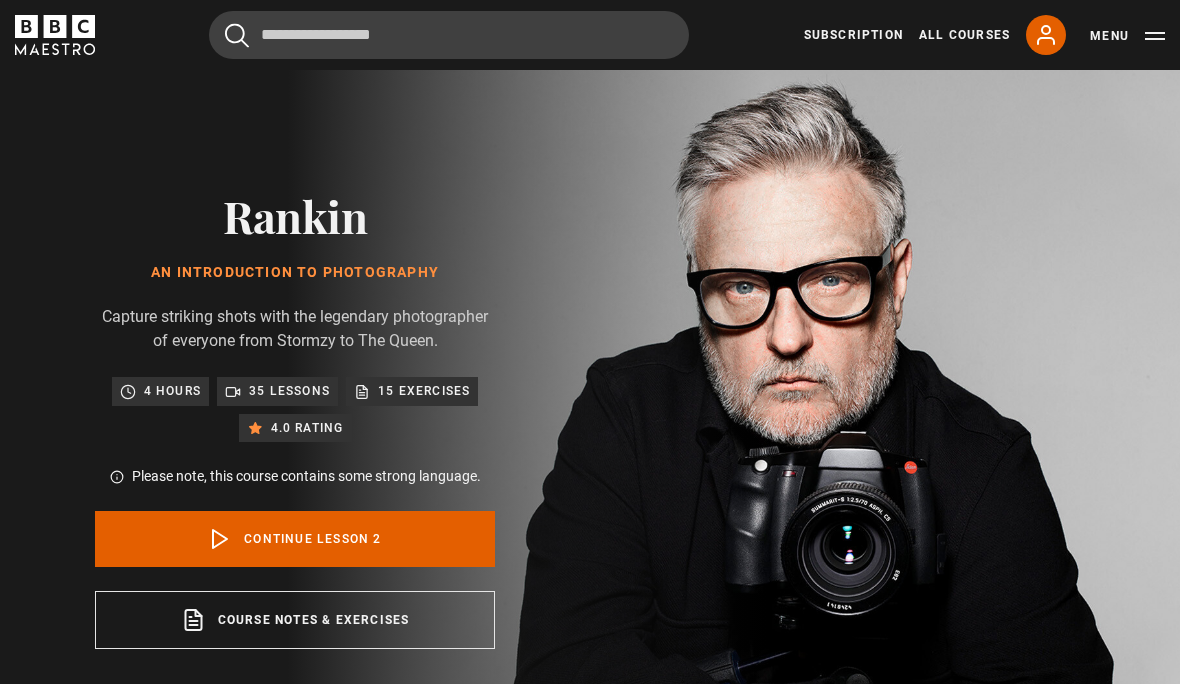 scroll, scrollTop: 781, scrollLeft: 0, axis: vertical 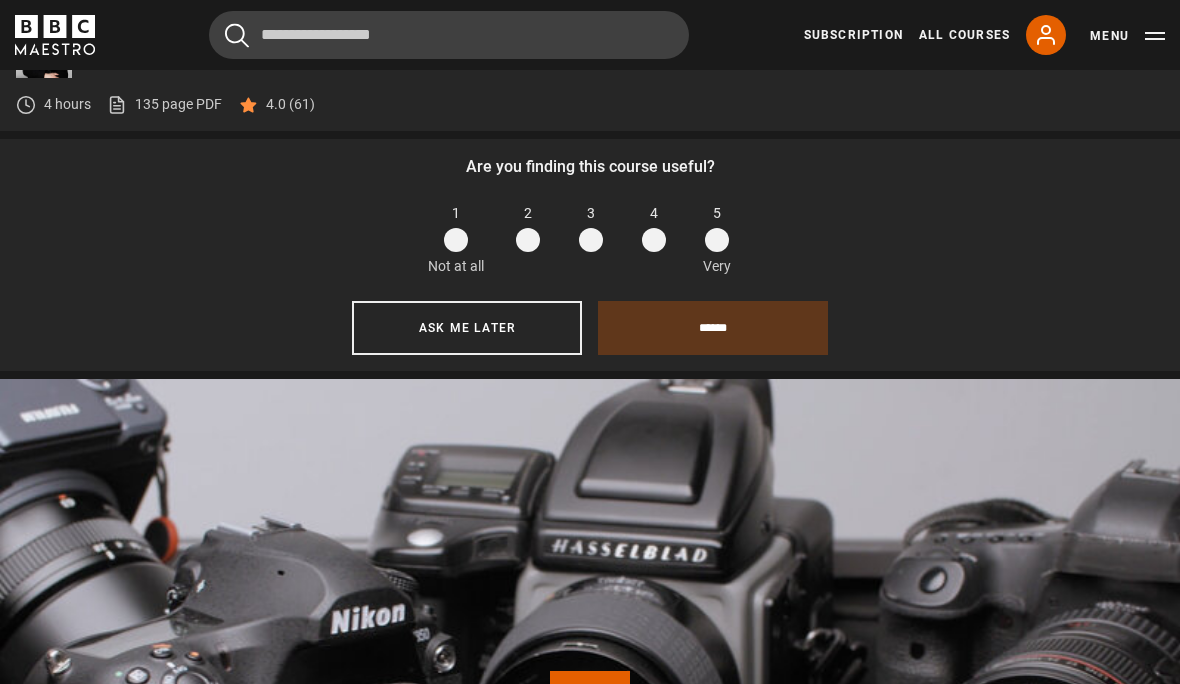 click at bounding box center (591, 240) 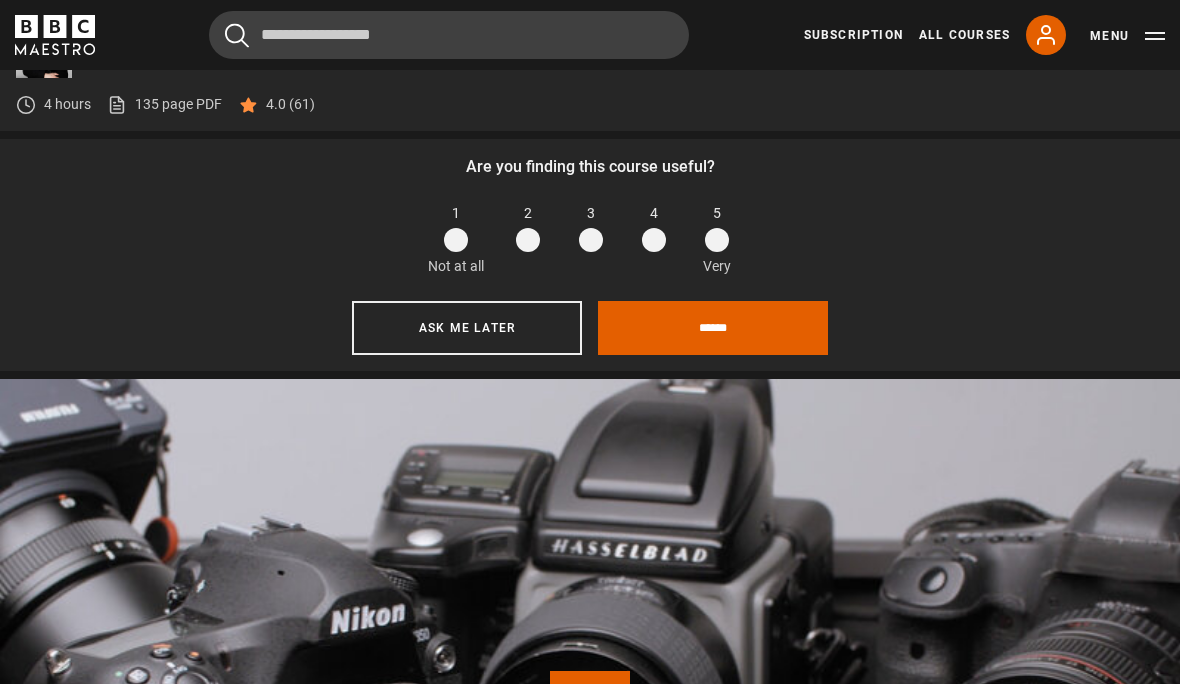 click at bounding box center (591, 240) 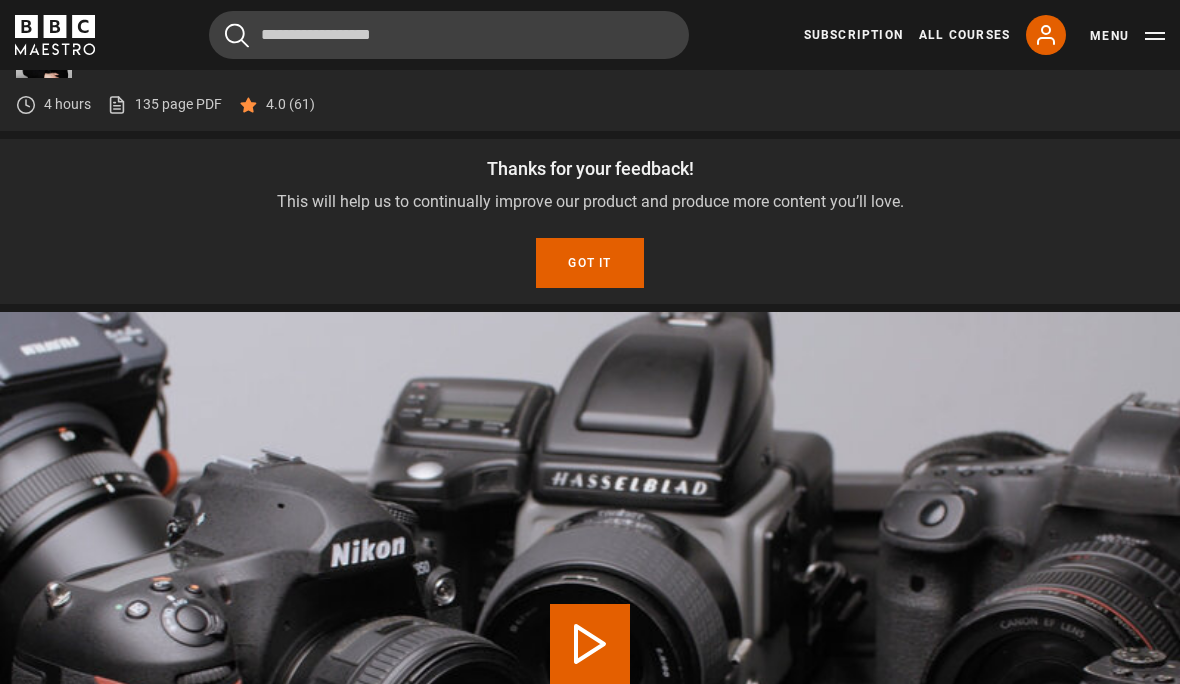 click on "Got it" at bounding box center (589, 263) 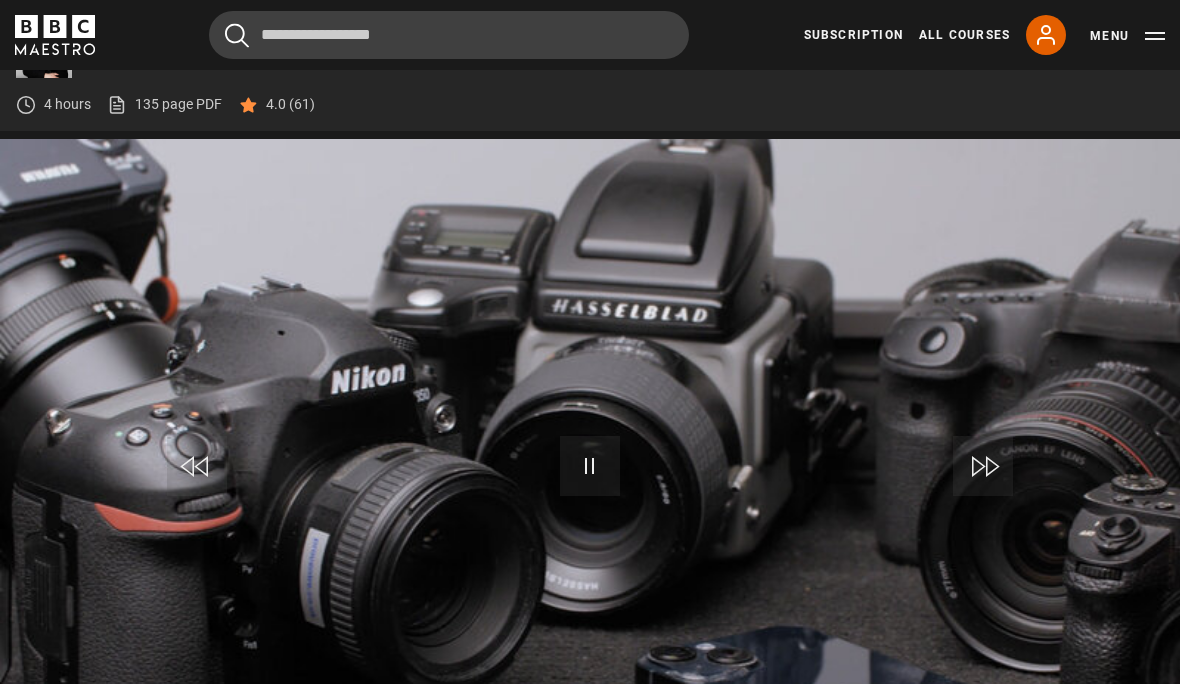 scroll, scrollTop: 925, scrollLeft: 0, axis: vertical 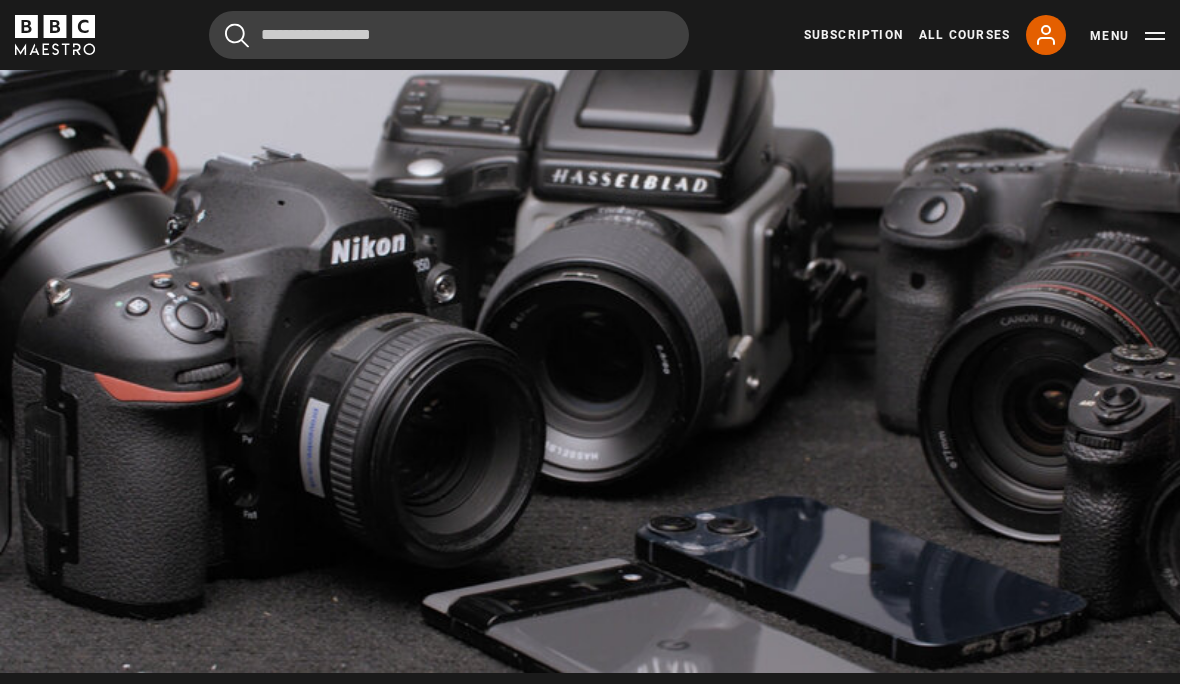click on "Video Player is loading. Play Lesson Introduction to cameras 10s Skip Back 10 seconds Pause 10s Skip Forward 10 seconds Loaded :  27.98% Pause Mute Current Time  0:54 - Duration  6:51
[PERSON]
Lesson 5
Introduction to cameras
1x Playback Rate 2x 1.5x 1x , selected 0.5x auto Quality 360p 720p 1080p 2160p Auto , selected Captions captions off , selected English  Captions This is a modal window.
Lesson Completed
Up next
Smartphone photography
Cancel
Do you want to save this lesson?
Save lesson" at bounding box center (590, 341) 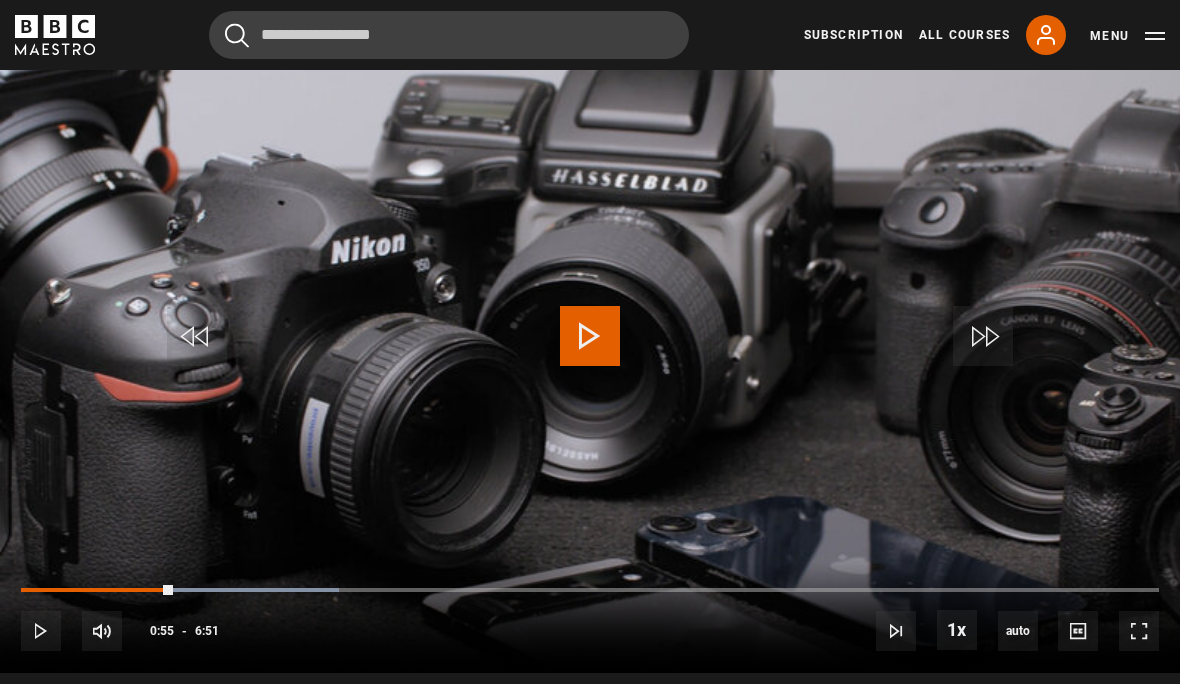 click on "Video Player is loading. Play Lesson Introduction to cameras 10s Skip Back 10 seconds Play 10s Skip Forward 10 seconds Loaded :  27.98% Play Mute Current Time  0:55 - Duration  6:51
Rankin
Lesson 5
Introduction to cameras
1x Playback Rate 2x 1.5x 1x , selected 0.5x auto Quality 360p 720p 1080p 2160p Auto , selected Captions captions off , selected English  Captions This is a modal window.
Lesson Completed
Up next
Smartphone photography
Cancel
Do you want to save this lesson?
Save lesson" at bounding box center (590, 341) 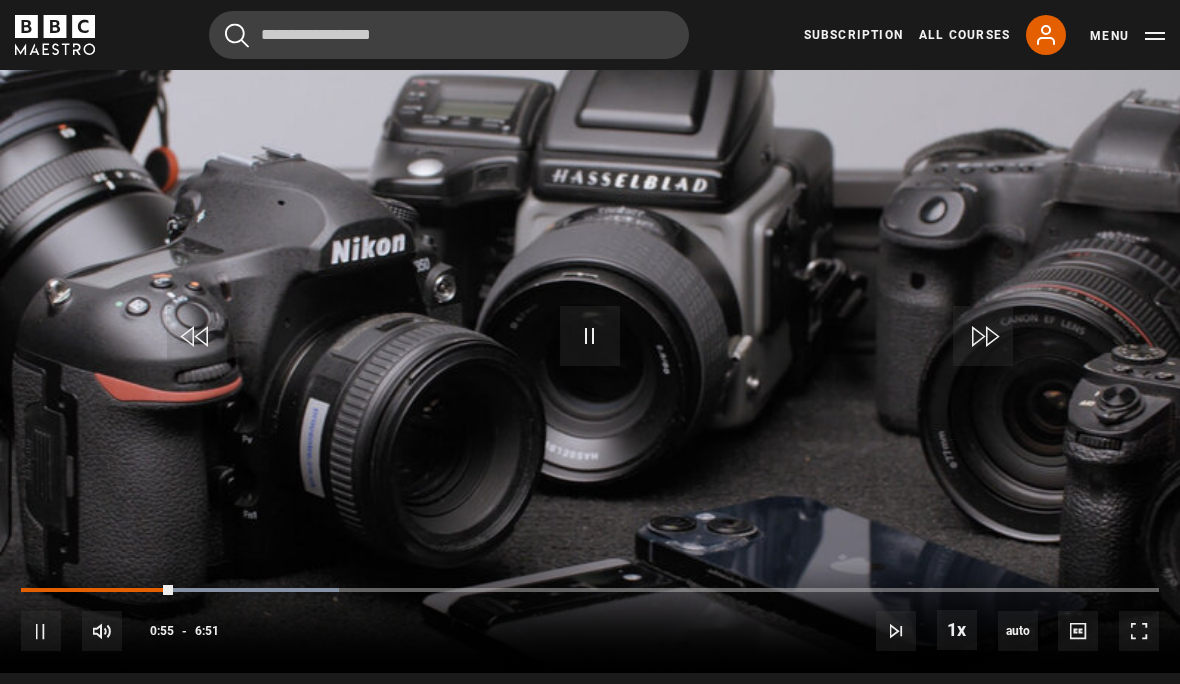 click on "Video Player is loading. Play Lesson Introduction to cameras 10s Skip Back 10 seconds Pause 10s Skip Forward 10 seconds Loaded :  27.98% Pause Mute Current Time  0:55 - Duration  6:51
Rankin
Lesson 5
Introduction to cameras
1x Playback Rate 2x 1.5x 1x , selected 0.5x auto Quality 360p 720p 1080p 2160p Auto , selected Captions captions off , selected English  Captions This is a modal window.
Lesson Completed
Up next
Smartphone photography
Cancel
Do you want to save this lesson?
Save lesson" at bounding box center (590, 341) 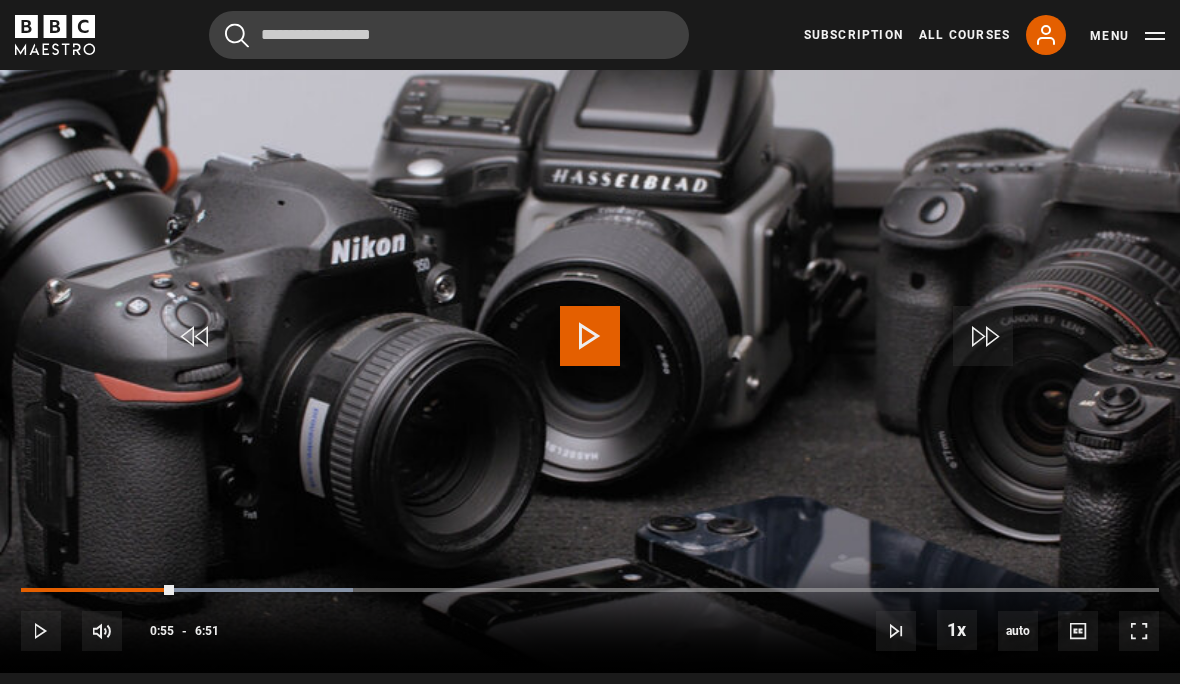 click on "Video Player is loading. Play Lesson Introduction to cameras 10s Skip Back 10 seconds Play 10s Skip Forward 10 seconds Loaded :  29.20% Play Mute Current Time  0:55 - Duration  6:51
[PERSON]
Lesson 5
Introduction to cameras
1x Playback Rate 2x 1.5x 1x , selected 0.5x auto Quality 360p 720p 1080p 2160p Auto , selected Captions captions off , selected English  Captions This is a modal window.
Lesson Completed
Up next
Smartphone photography
Cancel
Do you want to save this lesson?
Save lesson" at bounding box center (590, 341) 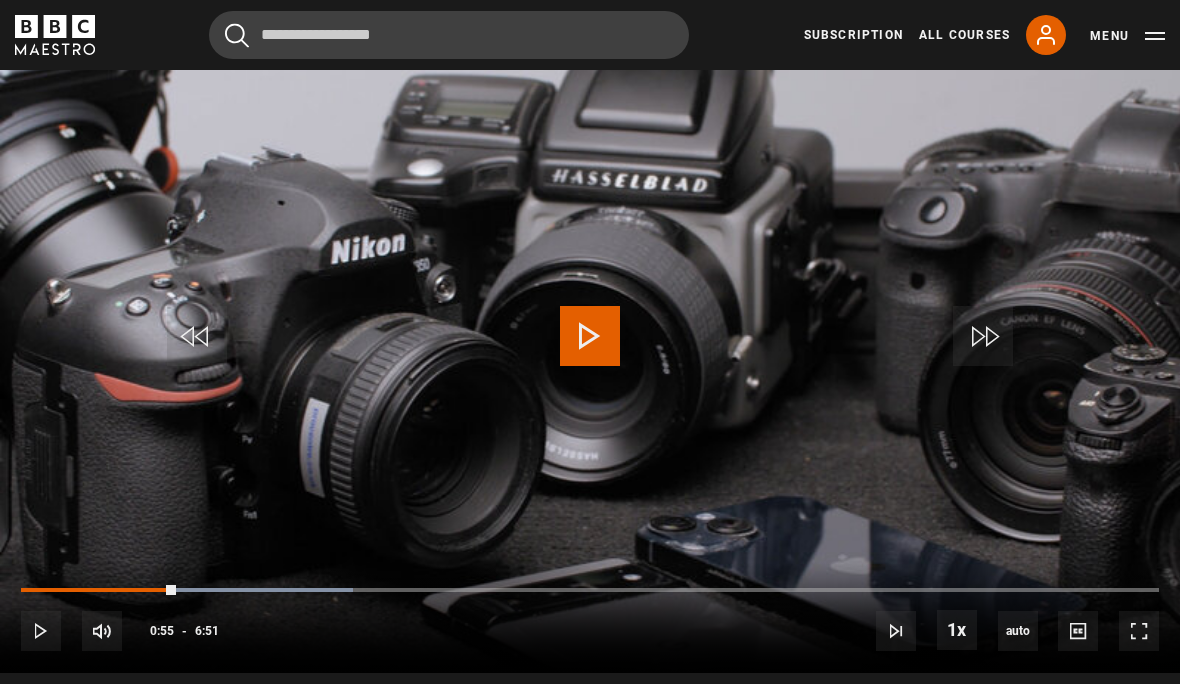 click on "Video Player is loading. Play Lesson Introduction to cameras 10s Skip Back 10 seconds Play 10s Skip Forward 10 seconds Loaded :  29.20% Play Mute Current Time  0:55 - Duration  6:51
[PERSON]
Lesson 5
Introduction to cameras
1x Playback Rate 2x 1.5x 1x , selected 0.5x auto Quality 360p 720p 1080p 2160p Auto , selected Captions captions off , selected English  Captions This is a modal window.
Lesson Completed
Up next
Smartphone photography
Cancel
Do you want to save this lesson?
Save lesson" at bounding box center (590, 341) 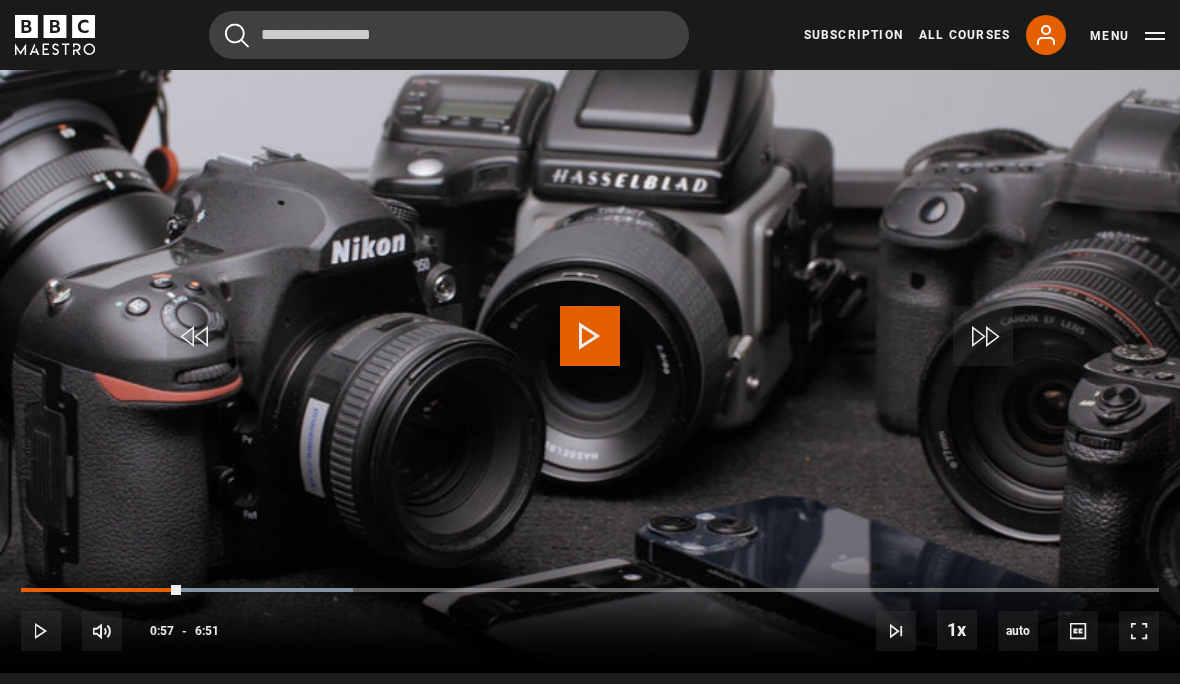 scroll, scrollTop: 924, scrollLeft: 0, axis: vertical 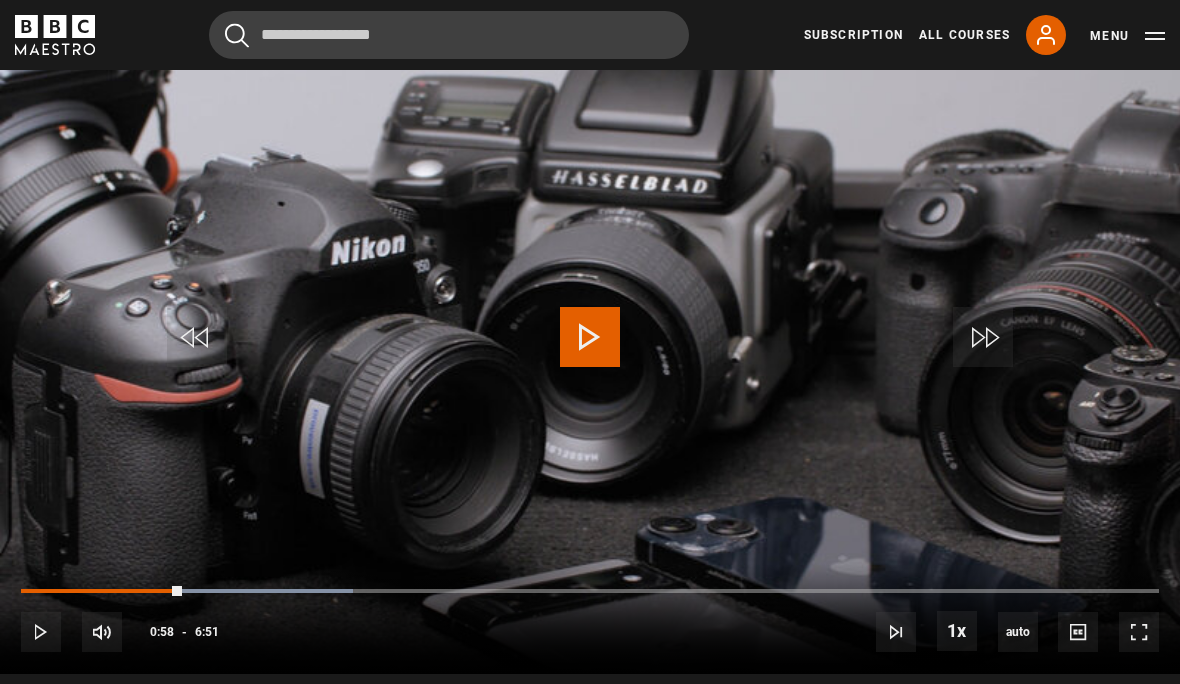 click on "Video Player is loading. Play Lesson Introduction to cameras 10s Skip Back 10 seconds Play 10s Skip Forward 10 seconds Loaded :  29.20% Play Mute Current Time  0:58 - Duration  6:51
[PERSON]
Lesson 5
Introduction to cameras
1x Playback Rate 2x 1.5x 1x , selected 0.5x auto Quality 360p 720p 1080p 2160p Auto , selected Captions captions off , selected English  Captions This is a modal window.
Lesson Completed
Up next
Smartphone photography
Cancel
Do you want to save this lesson?
Save lesson" at bounding box center [590, 342] 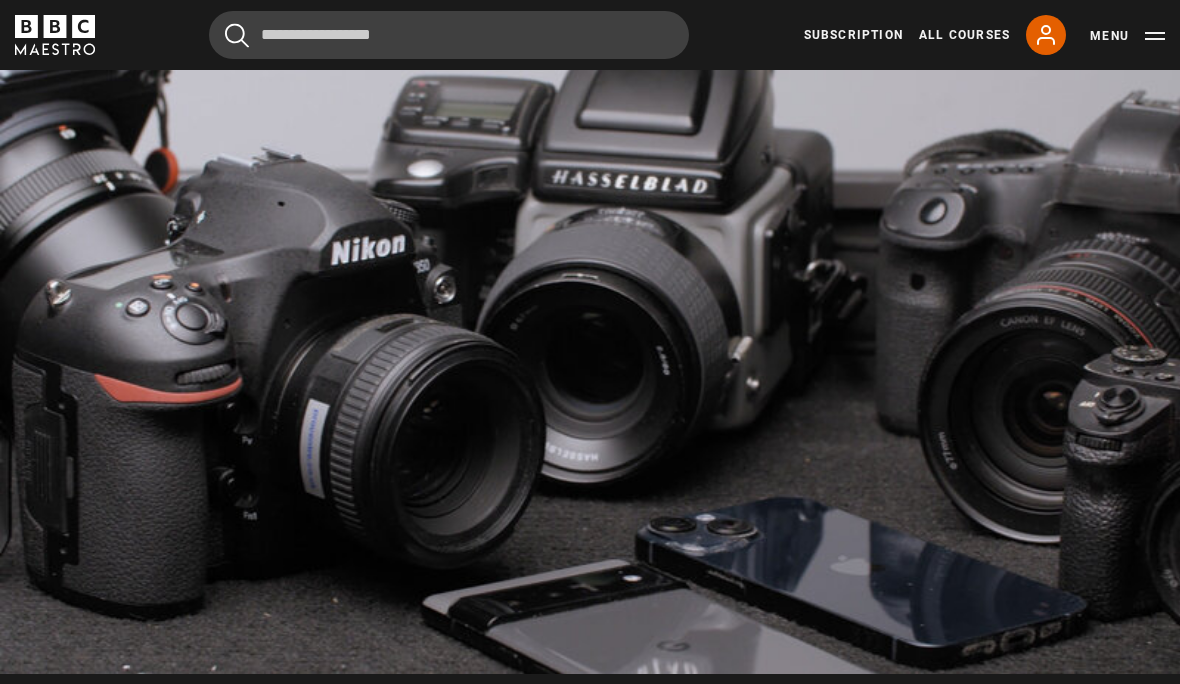 click on "Video Player is loading. Play Lesson Introduction to cameras 10s Skip Back 10 seconds Pause 10s Skip Forward 10 seconds Loaded :  29.20% Pause Mute Current Time  0:39 - Duration  6:51
[PERSON]
Lesson 5
Introduction to cameras
1x Playback Rate 2x 1.5x 1x , selected 0.5x auto Quality 360p 720p 1080p 2160p Auto , selected Captions captions off , selected English  Captions This is a modal window.
Lesson Completed
Up next
Smartphone photography
Cancel
Do you want to save this lesson?
Save lesson" at bounding box center (590, 342) 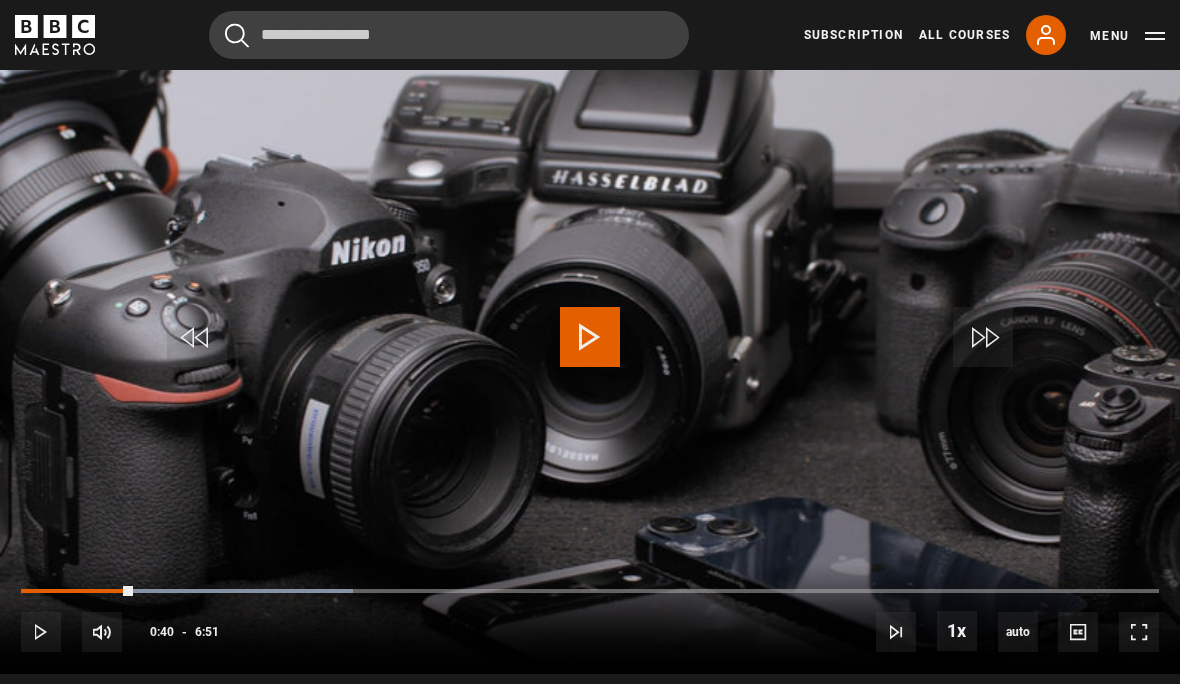 click at bounding box center [77, 591] 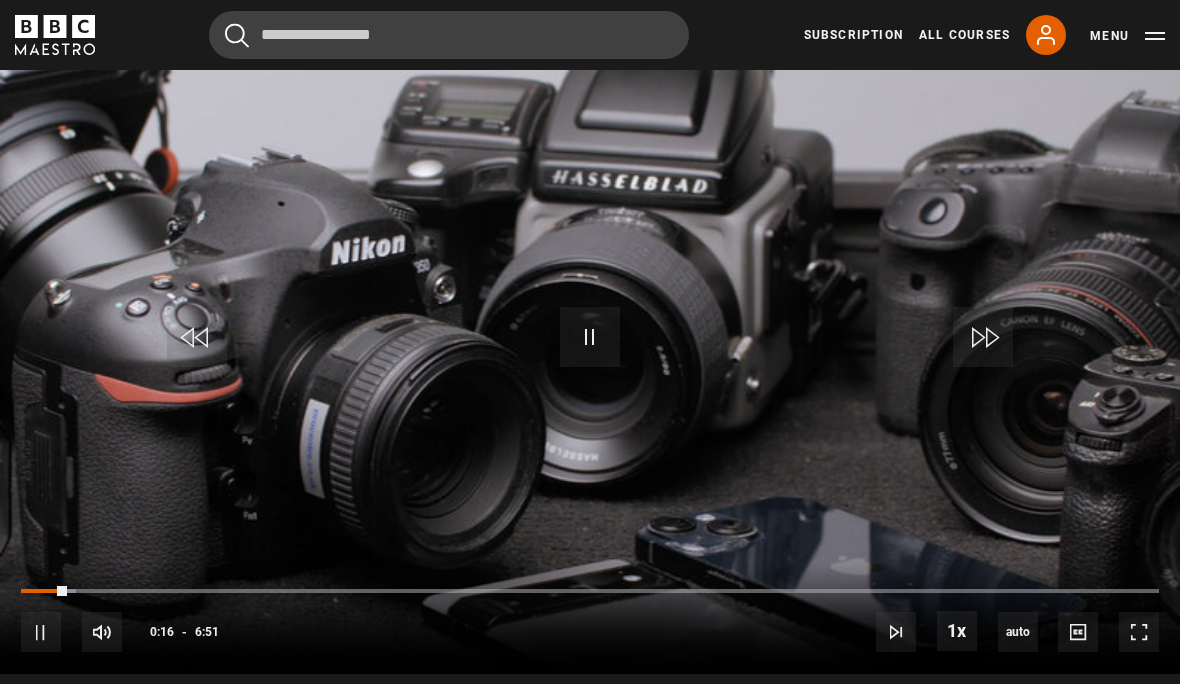click at bounding box center (69, 591) 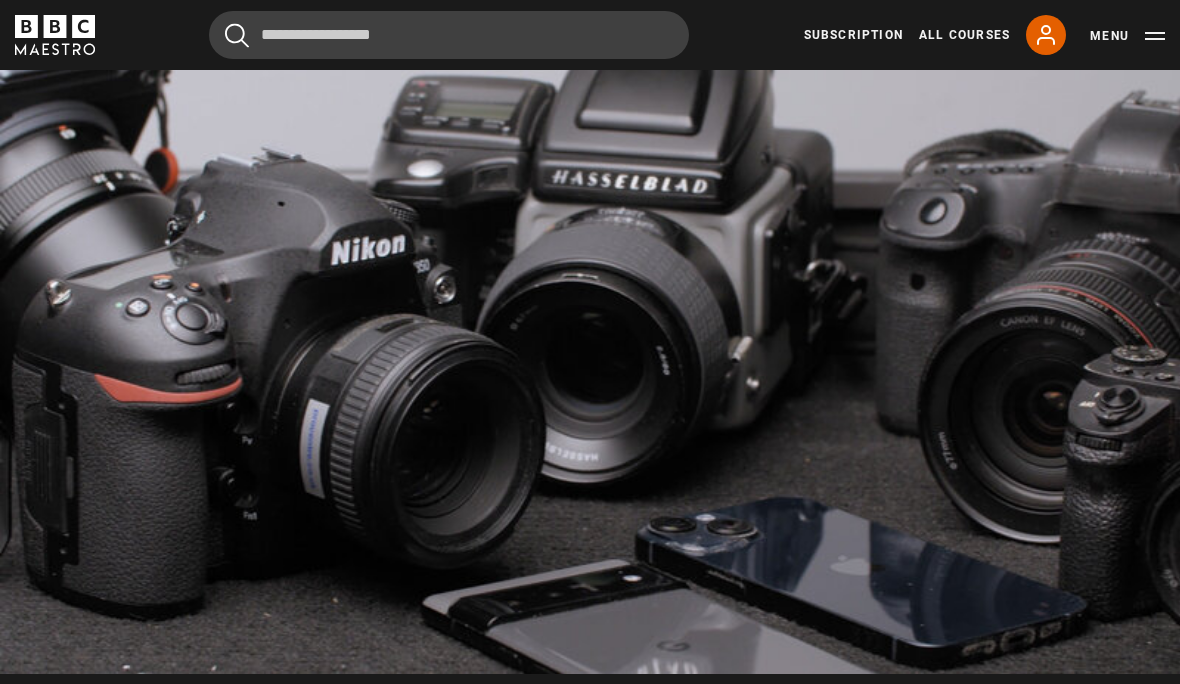 click on "Video Player is loading. Play Lesson Introduction to cameras 10s Skip Back 10 seconds Pause 10s Skip Forward 10 seconds Loaded :  21.90% Pause Mute Current Time  0:28 - Duration  6:51
[PERSON]
Lesson 5
Introduction to cameras
1x Playback Rate 2x 1.5x 1x , selected 0.5x auto Quality 360p 720p 1080p 2160p Auto , selected Captions captions off , selected English  Captions This is a modal window.
Lesson Completed
Up next
Smartphone photography
Cancel
Do you want to save this lesson?
Save lesson" at bounding box center [590, 342] 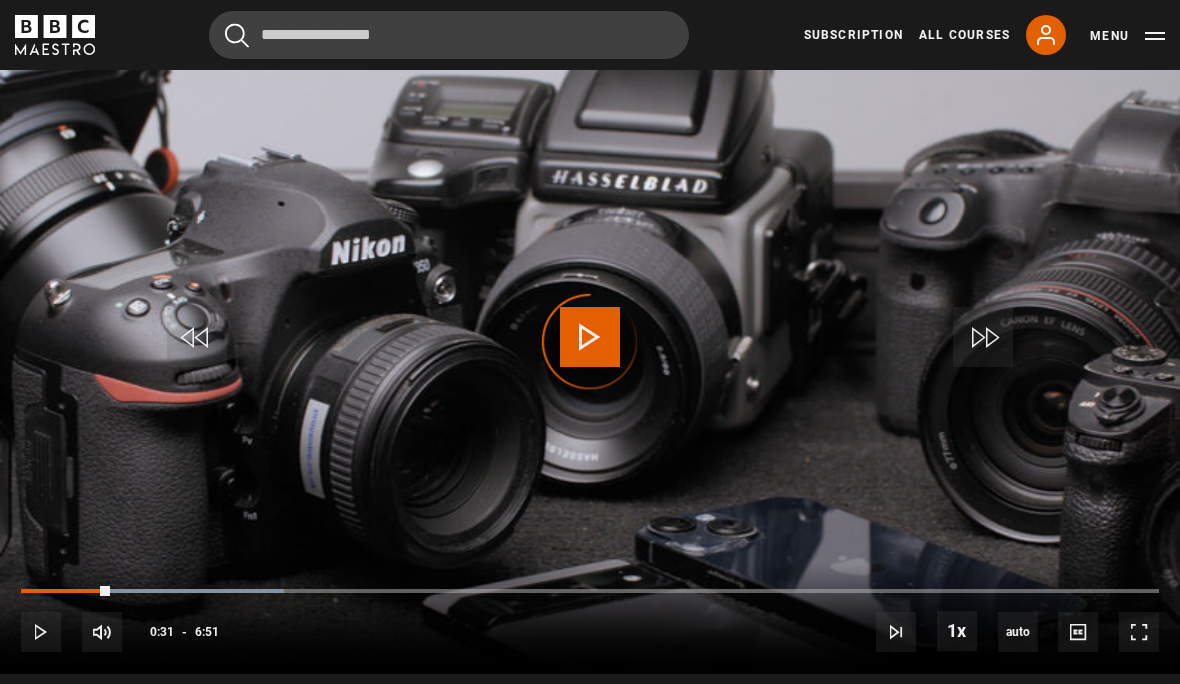 click at bounding box center (65, 591) 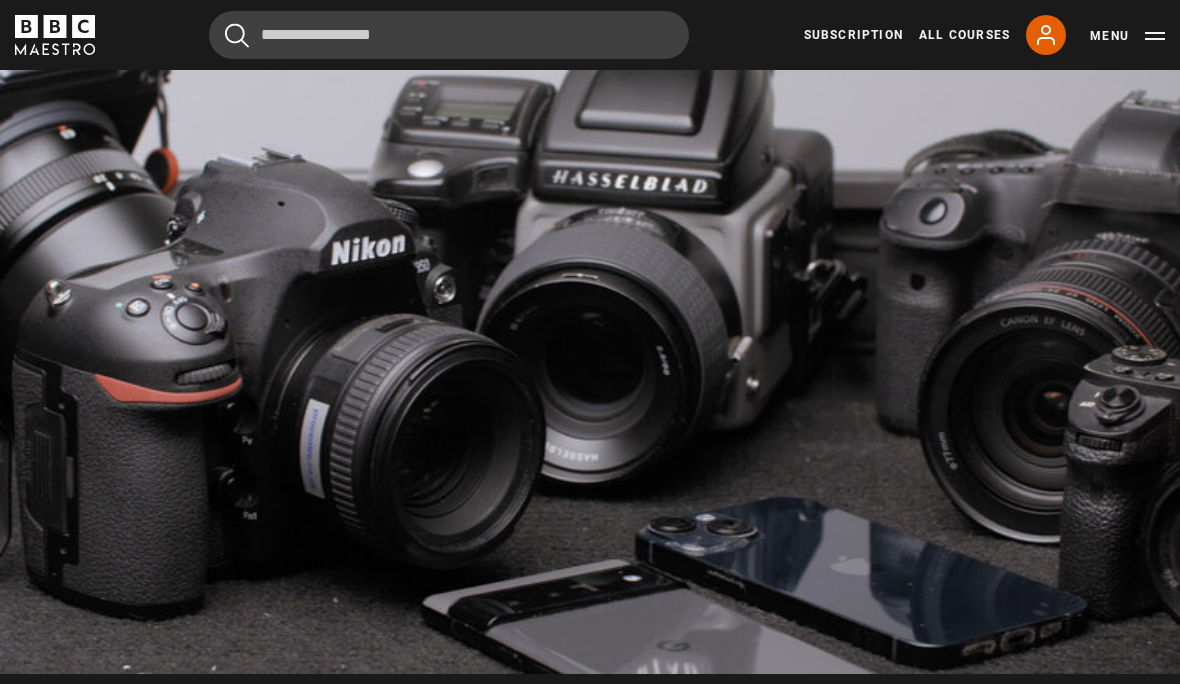click on "Video Player is loading. Play Lesson Introduction to cameras 10s Skip Back 10 seconds Pause 10s Skip Forward 10 seconds Loaded :  36.50% Pause Mute Current Time  1:29 - Duration  6:51
[PERSON]
Lesson 5
Introduction to cameras
1x Playback Rate 2x 1.5x 1x , selected 0.5x auto Quality 360p 720p 1080p 2160p Auto , selected Captions captions off , selected English  Captions This is a modal window.
Lesson Completed
Up next
Smartphone photography
Cancel
Do you want to save this lesson?
Save lesson" at bounding box center (590, 342) 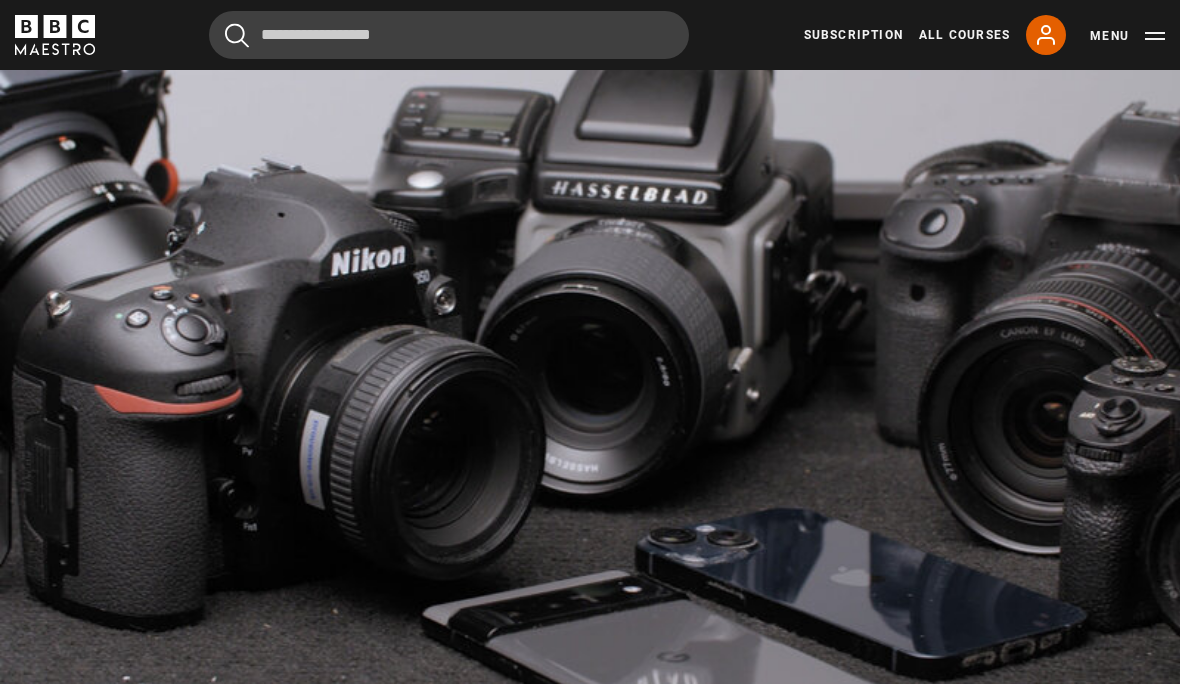 scroll, scrollTop: 911, scrollLeft: 0, axis: vertical 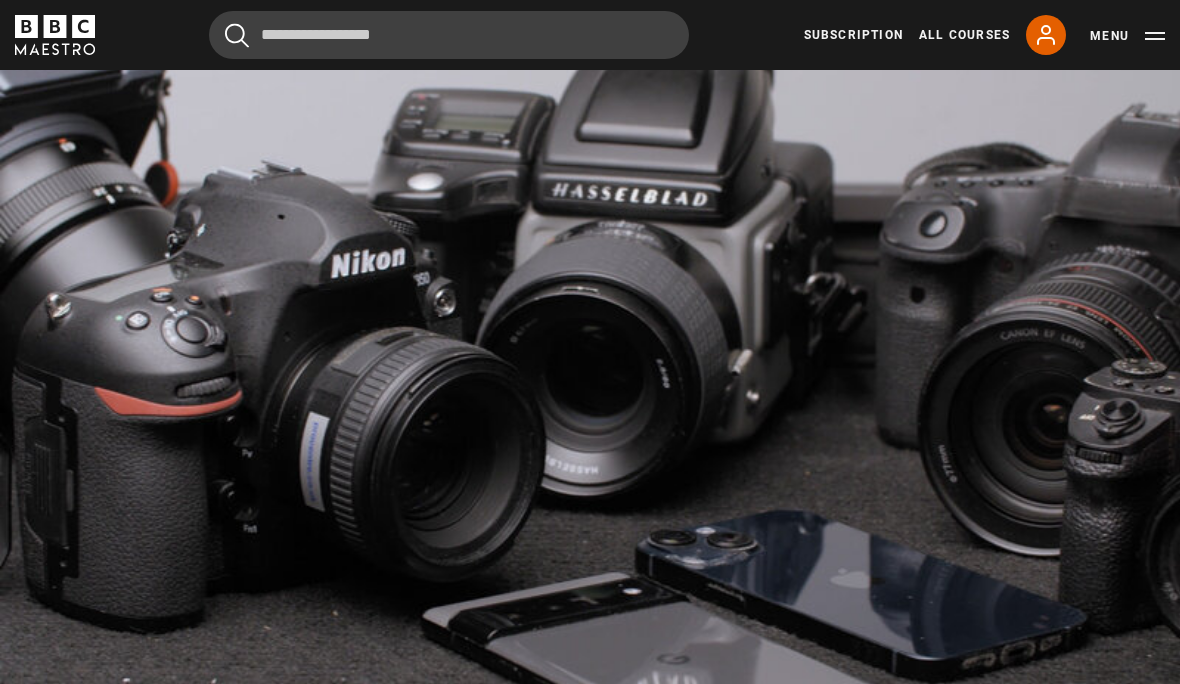 click on "Video Player is loading. Play Lesson Introduction to cameras 10s Skip Back 10 seconds Pause 10s Skip Forward 10 seconds Loaded :  37.71% Pause Mute Current Time  1:21 - Duration  6:51
[PERSON]
Lesson 5
Introduction to cameras
1x Playback Rate 2x 1.5x 1x , selected 0.5x auto Quality 360p 720p 1080p 2160p Auto , selected Captions captions off , selected English  Captions This is a modal window.
Lesson Completed
Up next
Smartphone photography
Cancel
Do you want to save this lesson?
Save lesson" at bounding box center (590, 355) 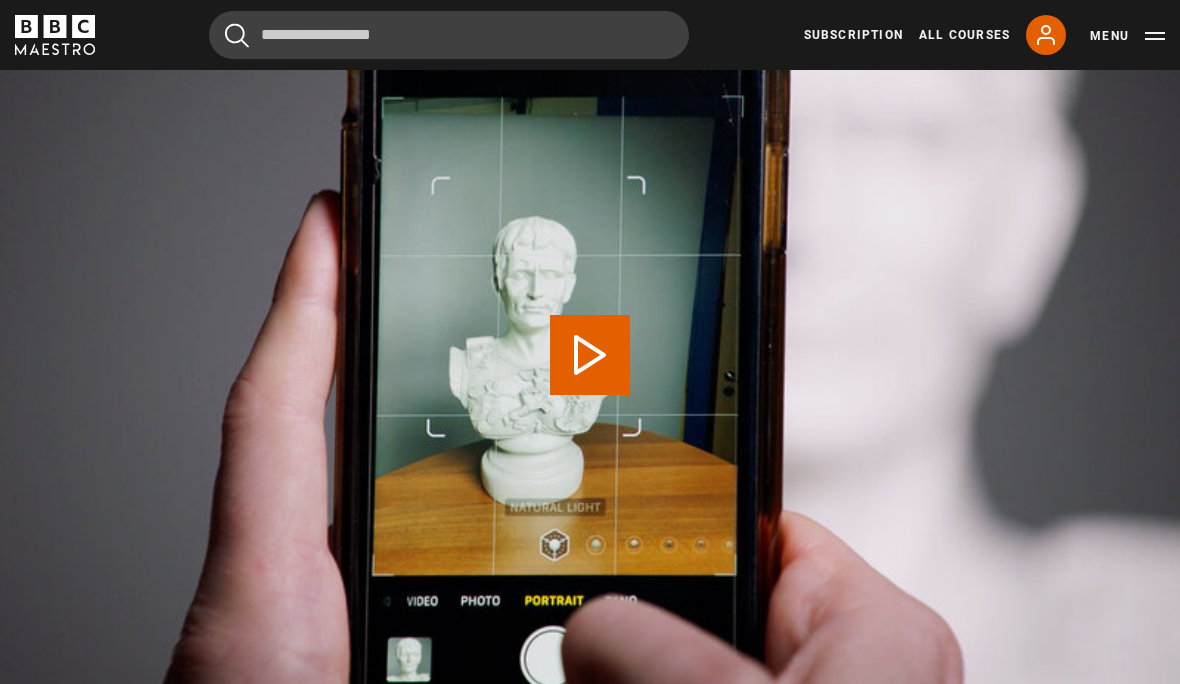 scroll, scrollTop: 781, scrollLeft: 0, axis: vertical 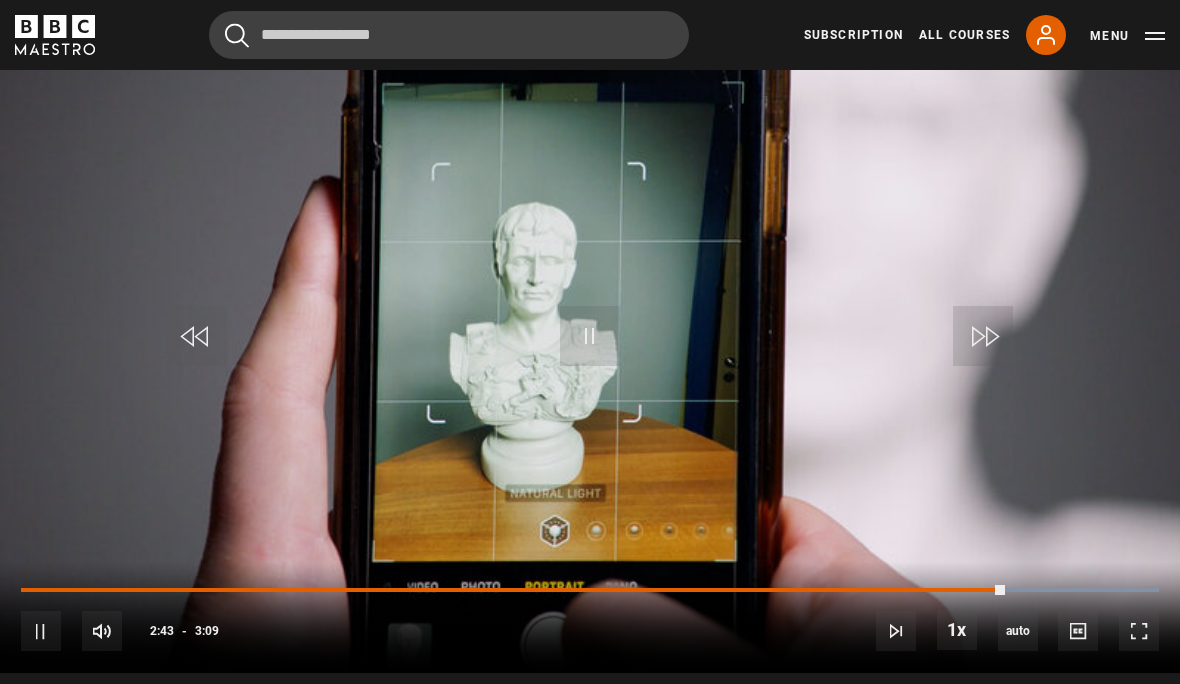click on "Video Player is loading. Play Lesson Smartphone photography 10s Skip Back 10 seconds Pause 10s Skip Forward 10 seconds Loaded :  100.00% Pause Mute Current Time  2:43 - Duration  3:09
[PERSON]
Lesson 6
Smartphone photography
1x Playback Rate 2x 1.5x 1x , selected 0.5x auto Quality 360p 720p 1080p 2160p Auto , selected Captions captions off , selected English  Captions This is a modal window.
Lesson Completed
Up next
Challenge one: auto settings
Cancel
Do you want to save this lesson?
Save lesson" at bounding box center [590, 341] 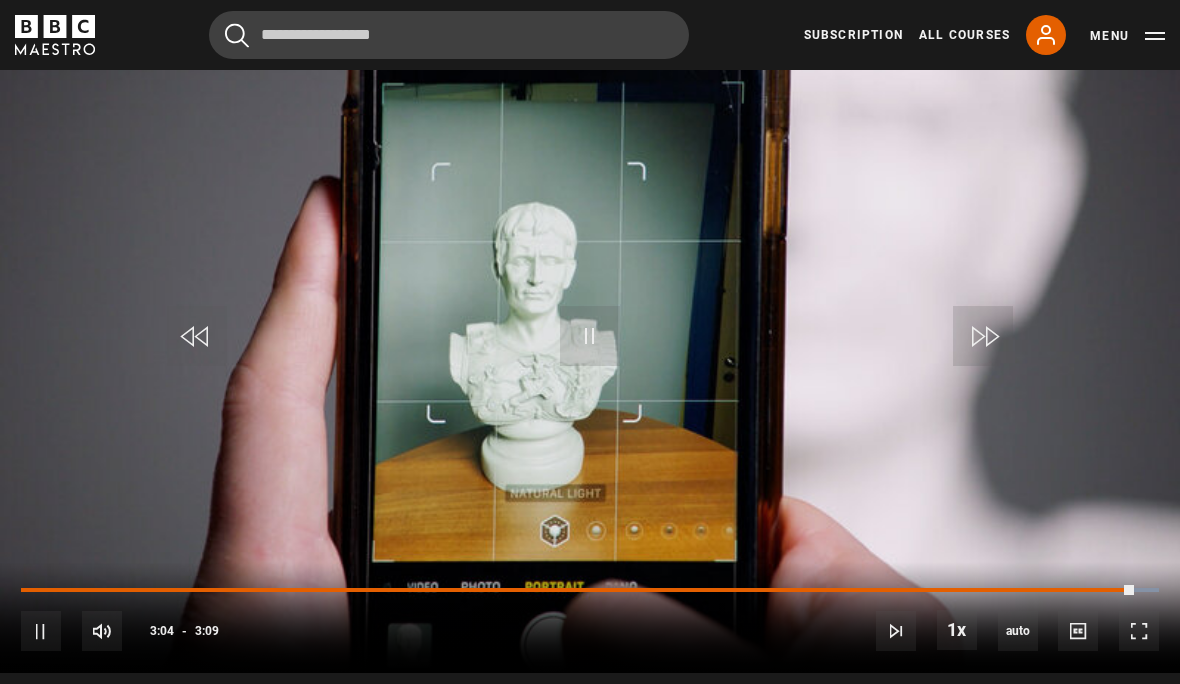 click on "Video Player is loading. Play Lesson Smartphone photography 10s Skip Back 10 seconds Pause 10s Skip Forward 10 seconds Loaded :  100.00% Pause Mute Current Time  3:04 - Duration  3:09
Rankin
Lesson 6
Smartphone photography
1x Playback Rate 2x 1.5x 1x , selected 0.5x auto Quality 360p 720p 1080p 2160p Auto , selected Captions captions off , selected English  Captions This is a modal window.
Lesson Completed
Up next
Challenge one: auto settings
Cancel
Do you want to save this lesson?
Save lesson" at bounding box center [590, 341] 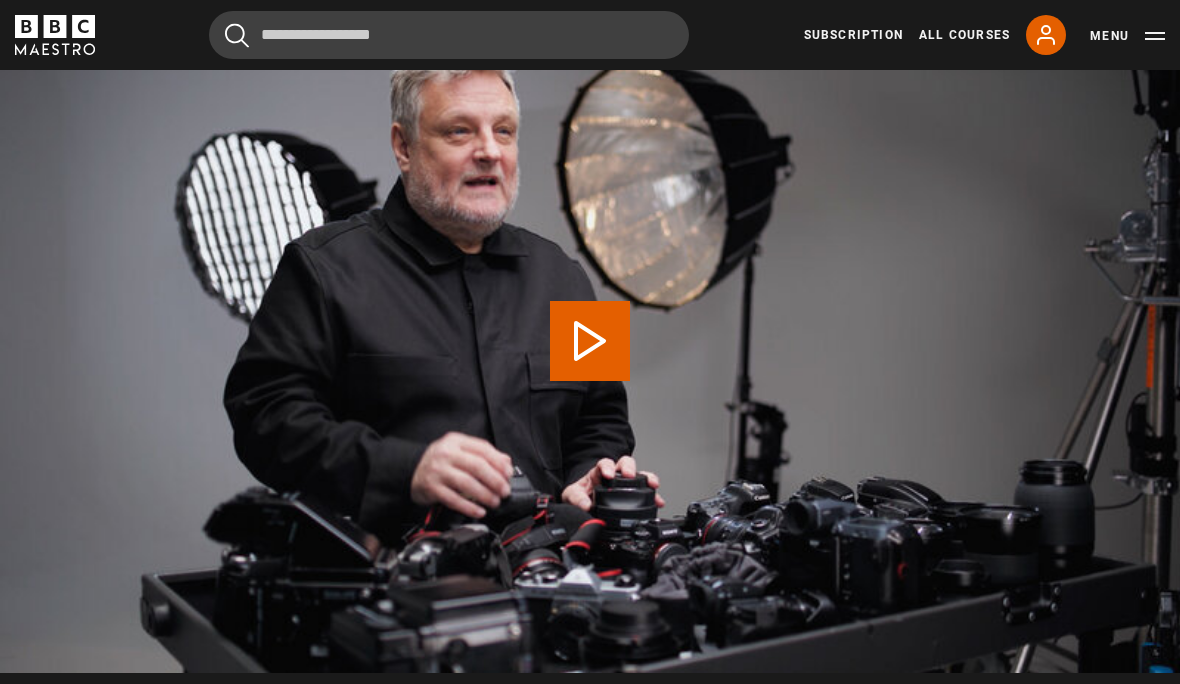 click on "Play Lesson Challenge one: auto settings" at bounding box center (590, 341) 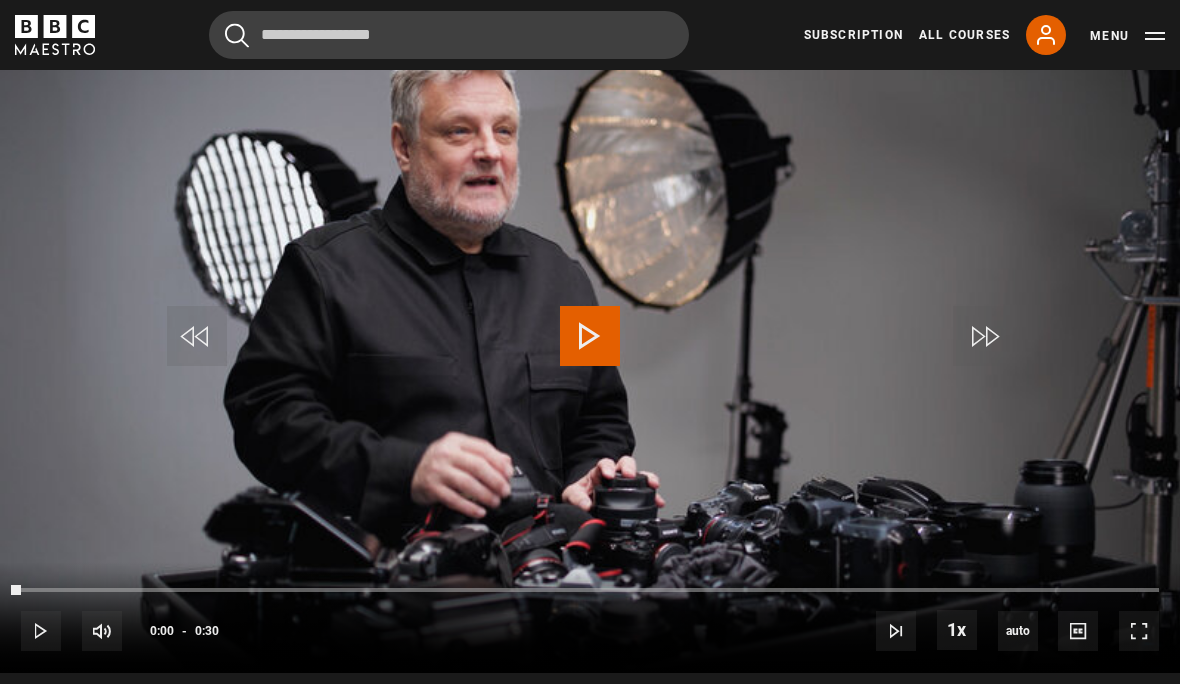 scroll, scrollTop: 924, scrollLeft: 0, axis: vertical 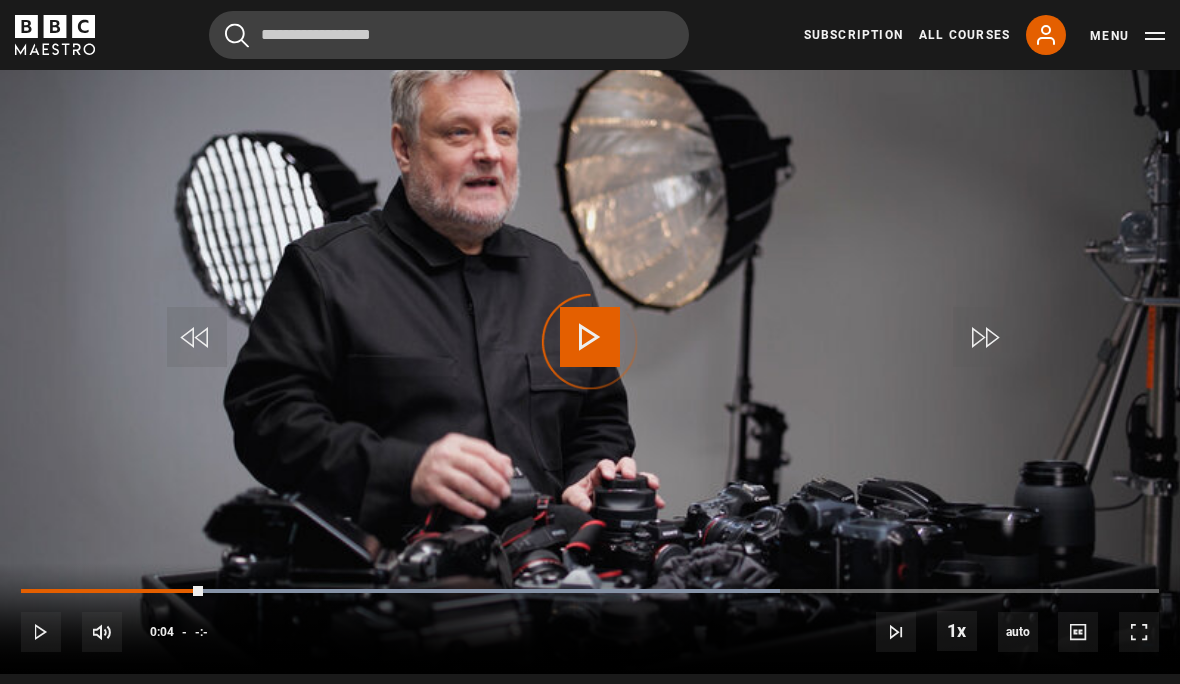 click on "Video Player is loading." at bounding box center (590, 342) 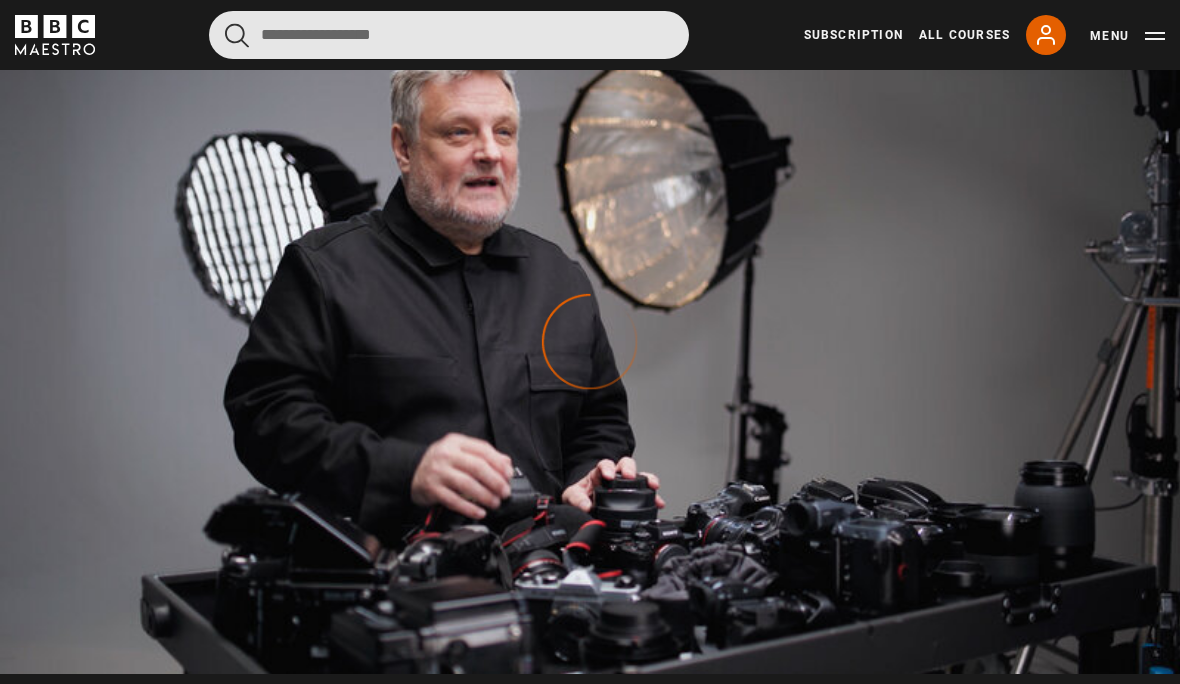 click at bounding box center (449, 35) 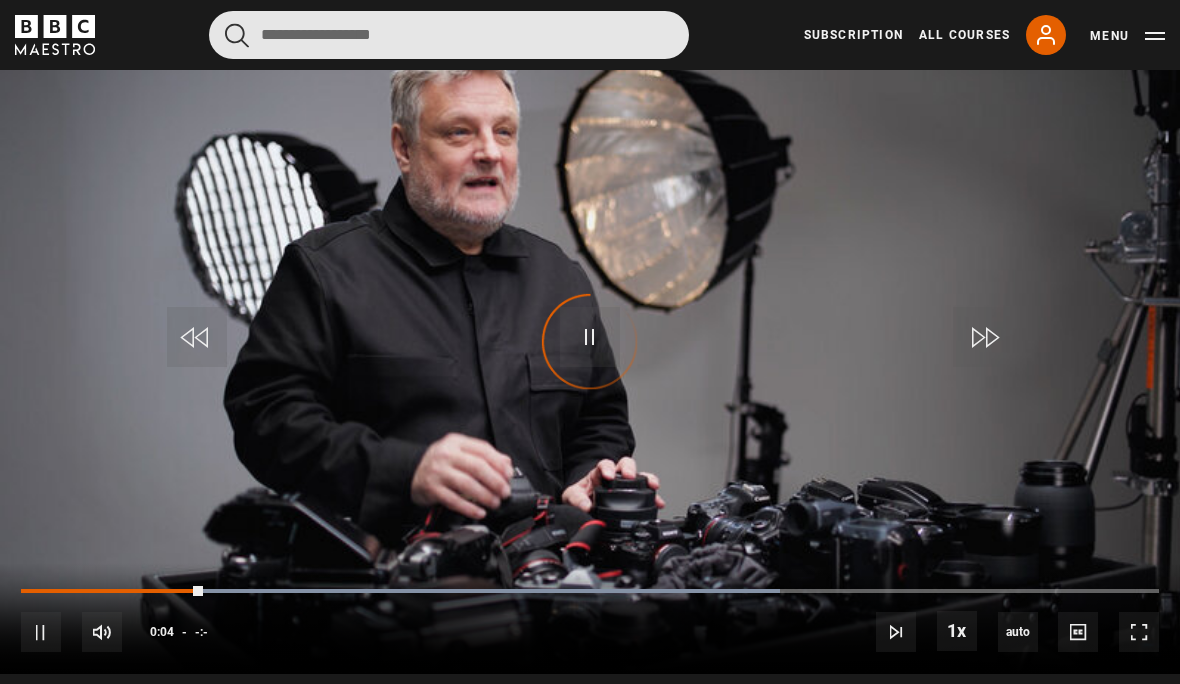 scroll, scrollTop: 923, scrollLeft: 0, axis: vertical 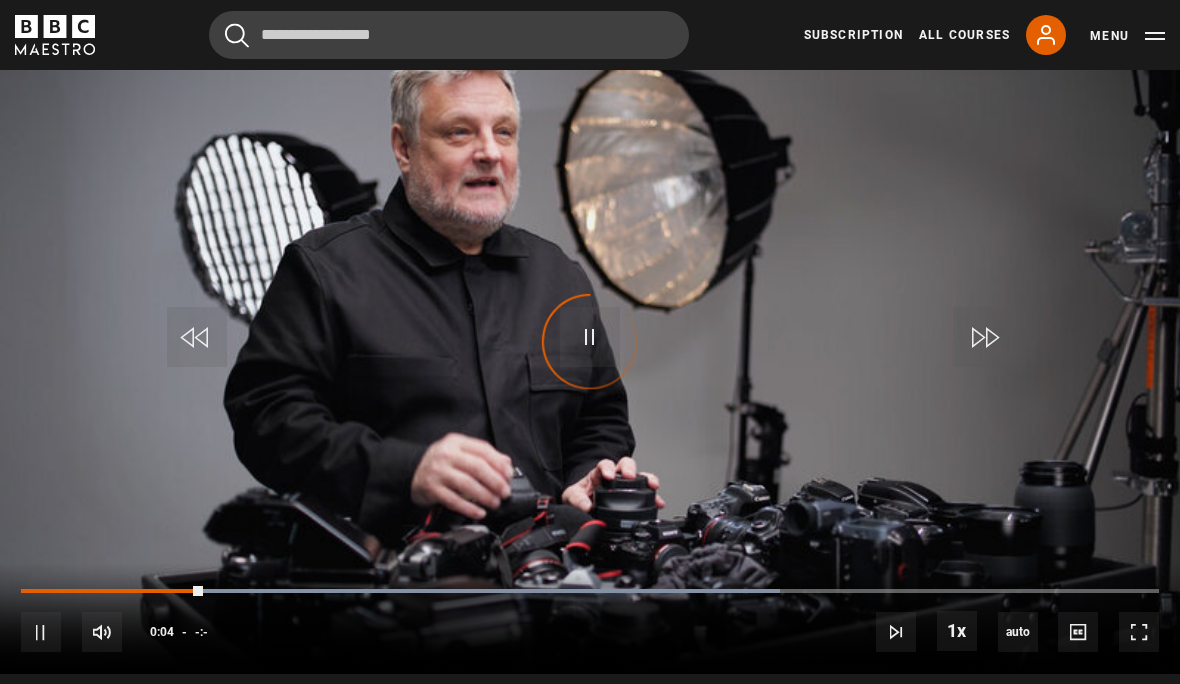 click on "Video Player is loading. Play Lesson Challenge one: auto settings 10s Skip Back 10 seconds Pause 10s Skip Forward 10 seconds Loaded :  66.67% Pause Mute Current Time  0:04 - Duration  -:-
Rankin
Lesson 7
Challenge one: auto settings
1x Playback Rate 2x 1.5x 1x , selected 0.5x auto Quality 360p 720p 1080p 2160p Auto , selected Captions captions off , selected English  Captions This is a modal window.
Lesson Completed
Up next
Photography basics
Cancel
Do you want to save this lesson?
Save lesson" at bounding box center (590, 343) 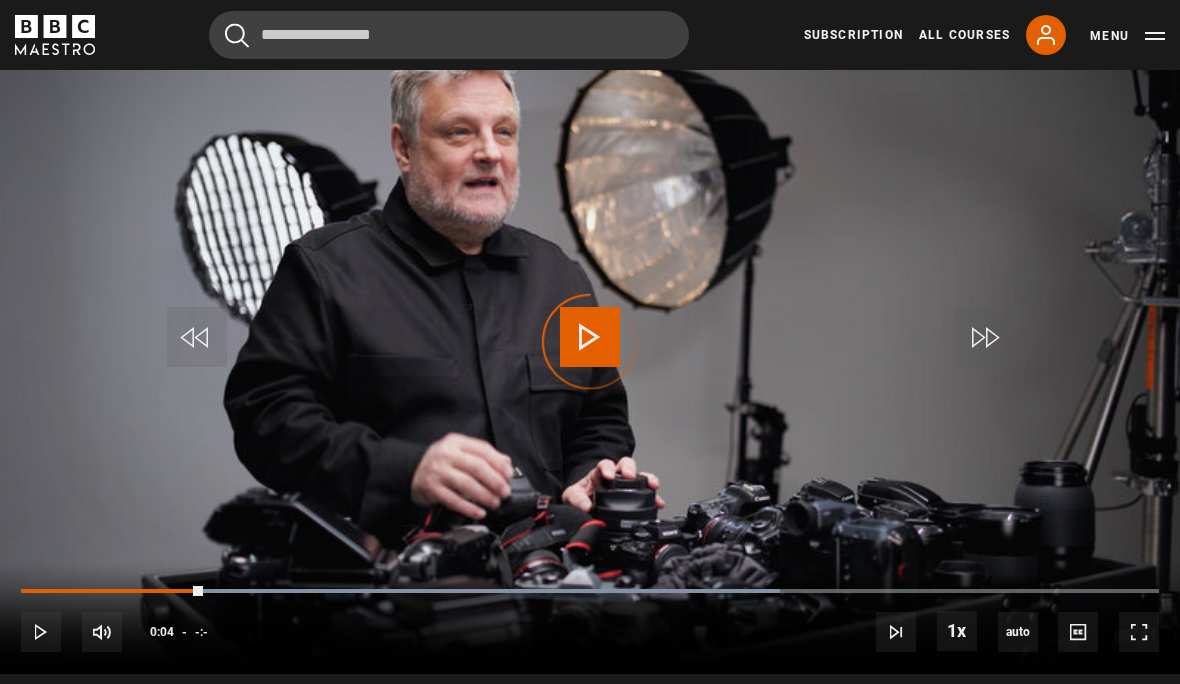 scroll, scrollTop: 924, scrollLeft: 0, axis: vertical 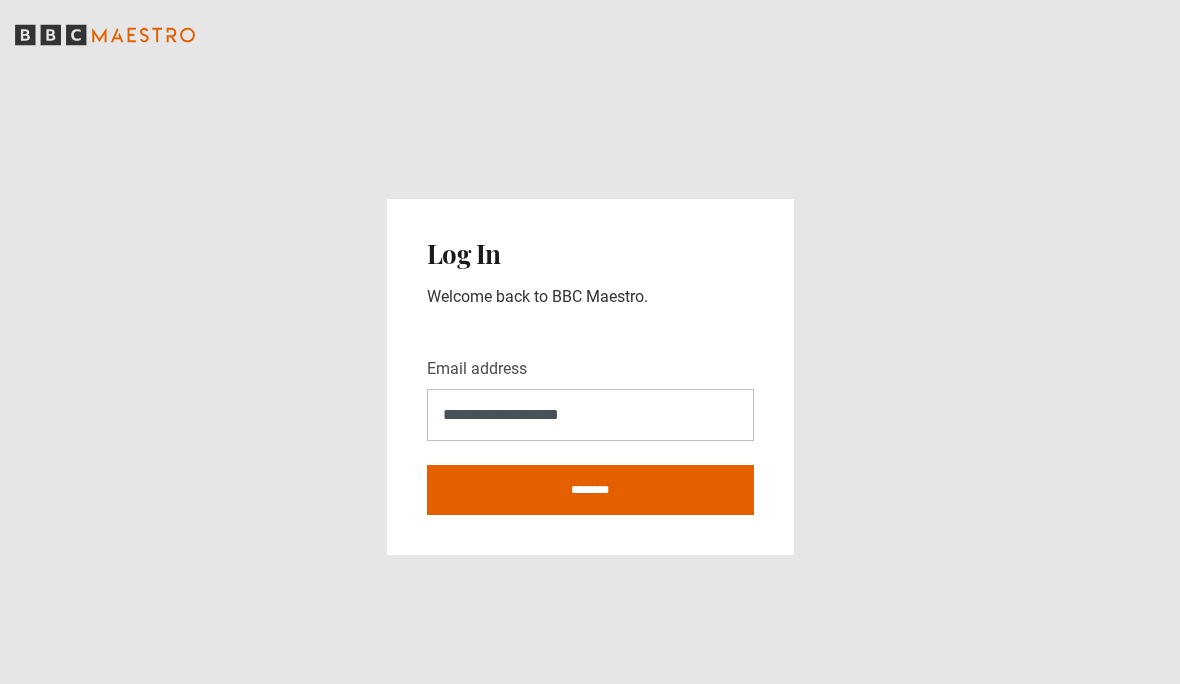 click on "********" at bounding box center [590, 490] 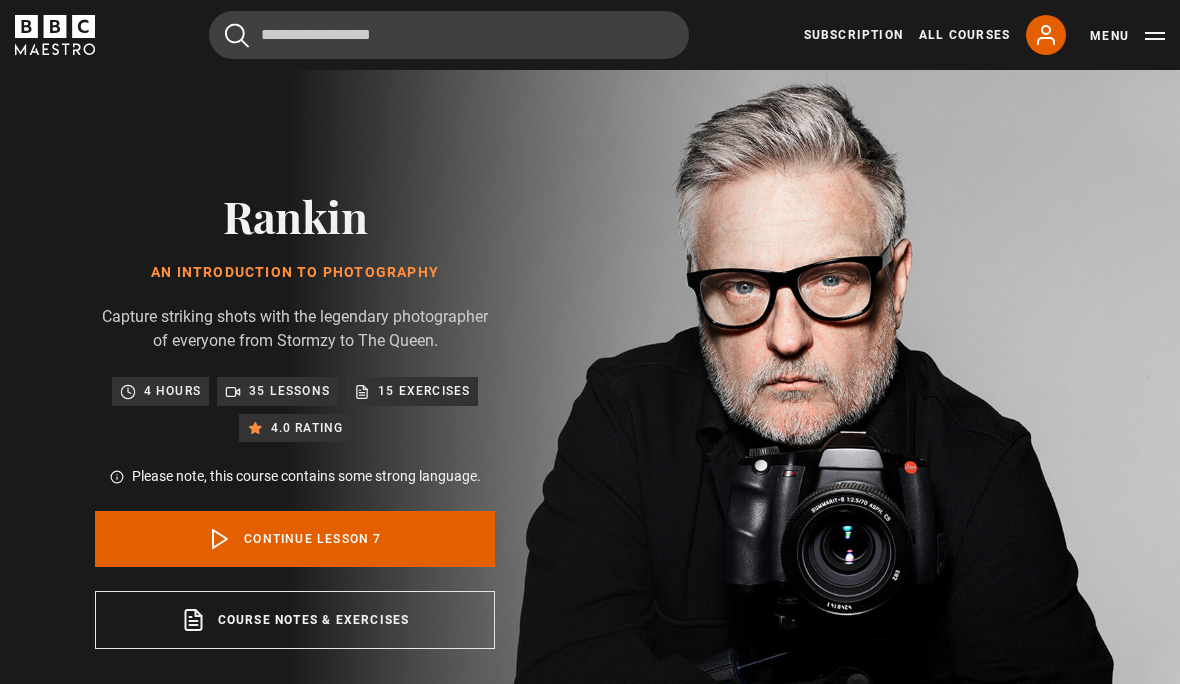 scroll, scrollTop: 0, scrollLeft: 0, axis: both 